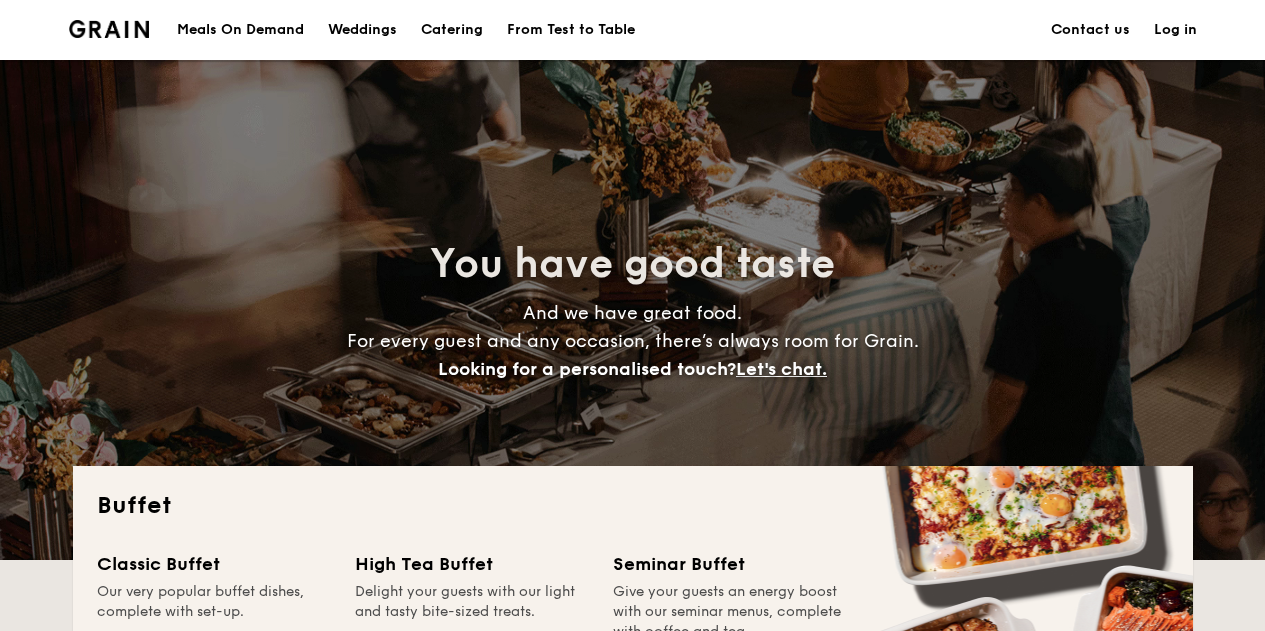 scroll, scrollTop: 0, scrollLeft: 0, axis: both 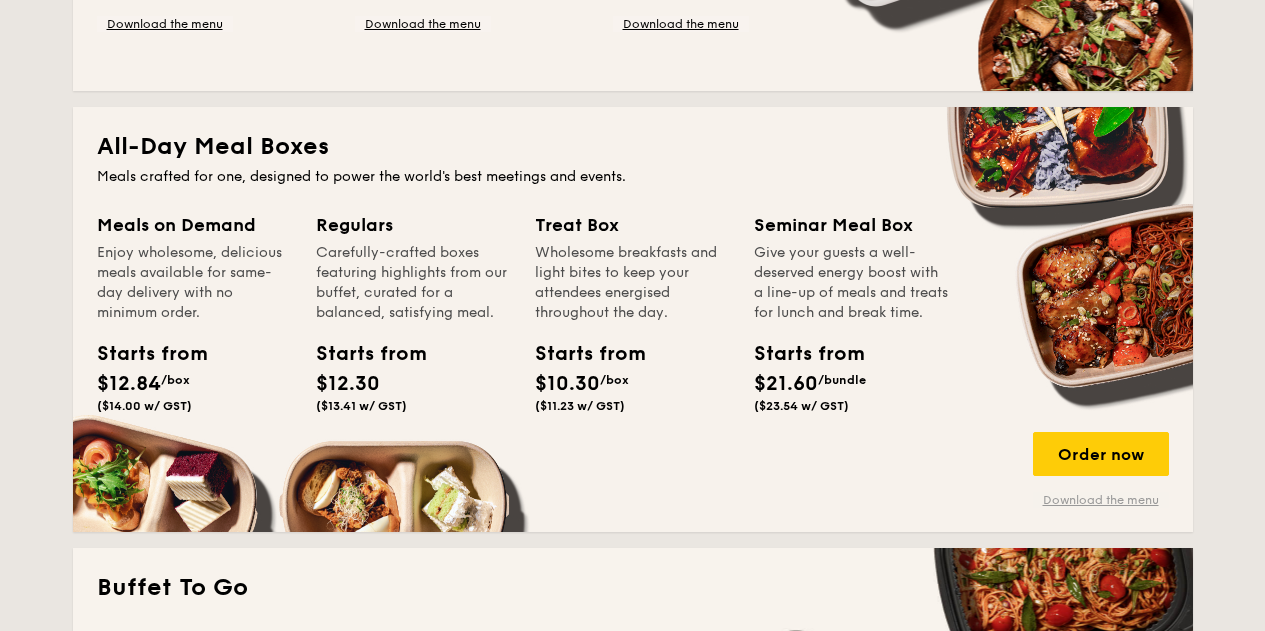 click on "Download the menu" at bounding box center [1101, 500] 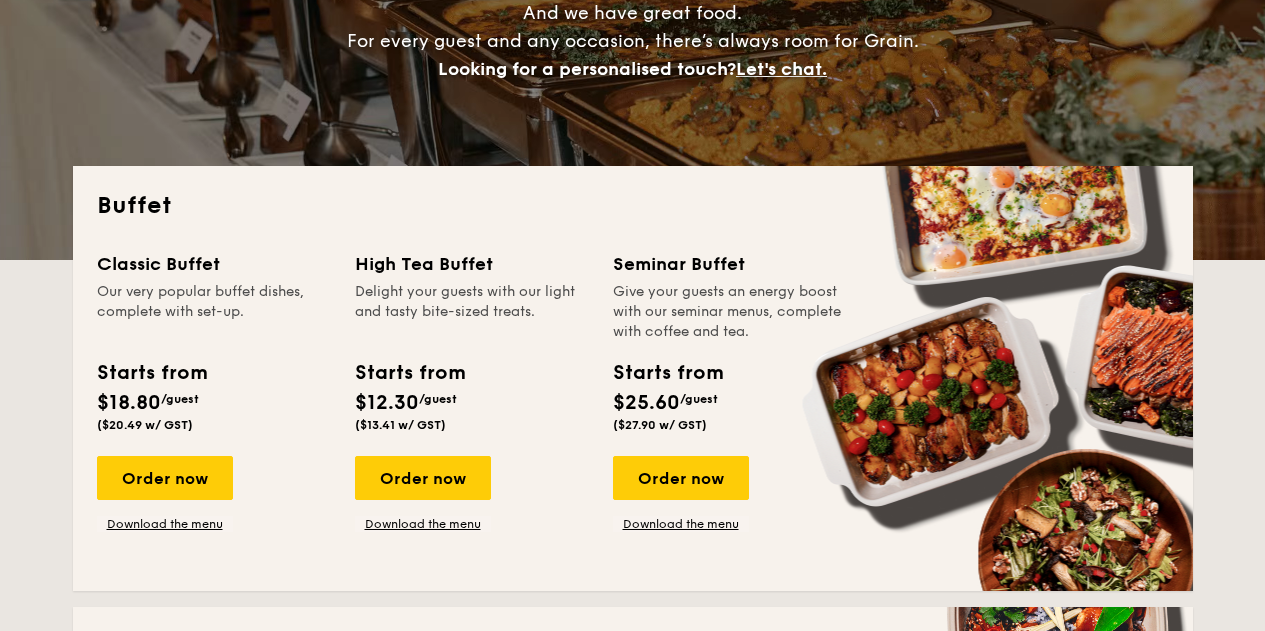 scroll, scrollTop: 0, scrollLeft: 0, axis: both 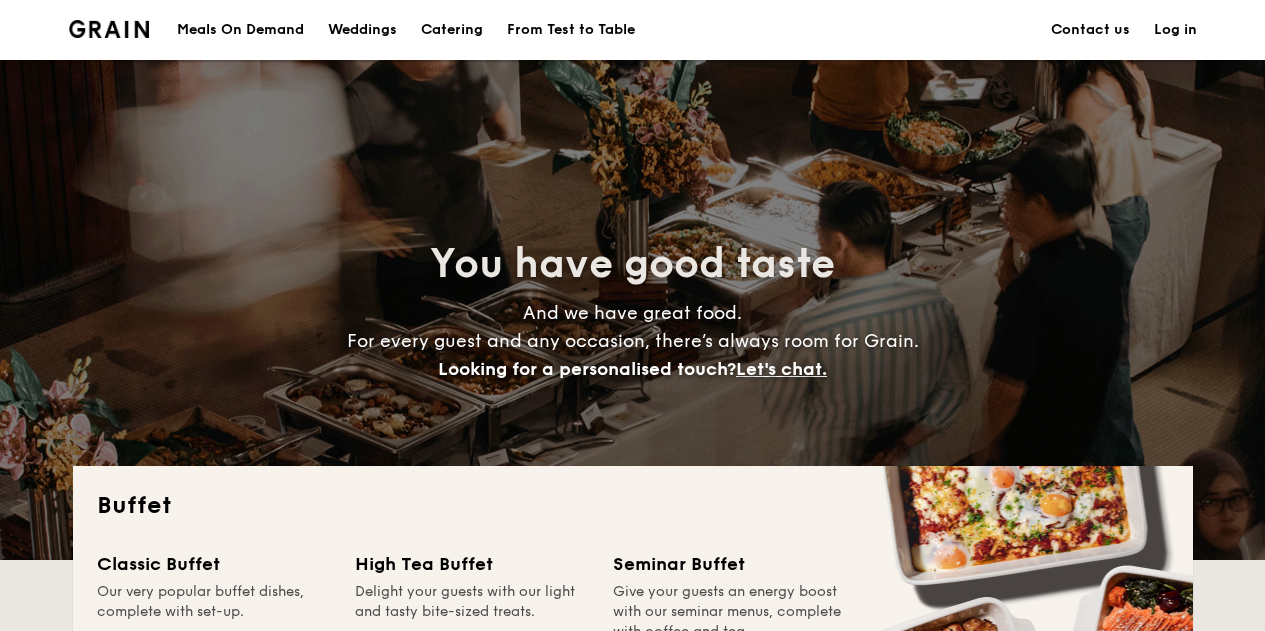 click on "Catering" at bounding box center (452, 30) 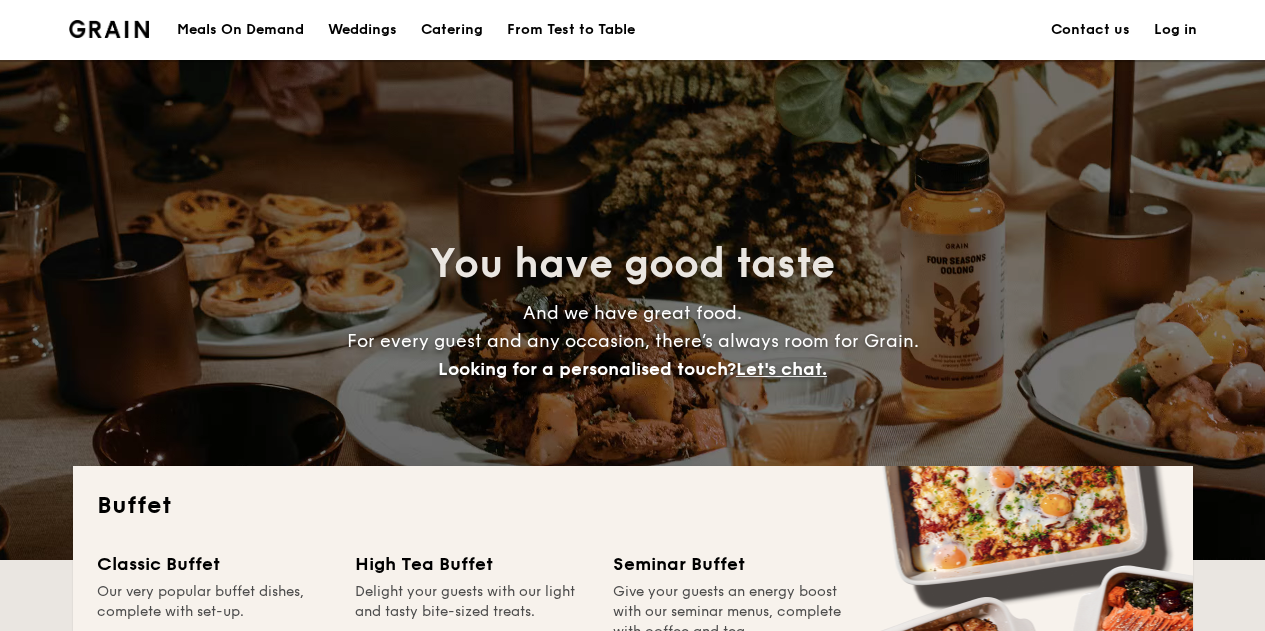 click on "Catering" at bounding box center (452, 30) 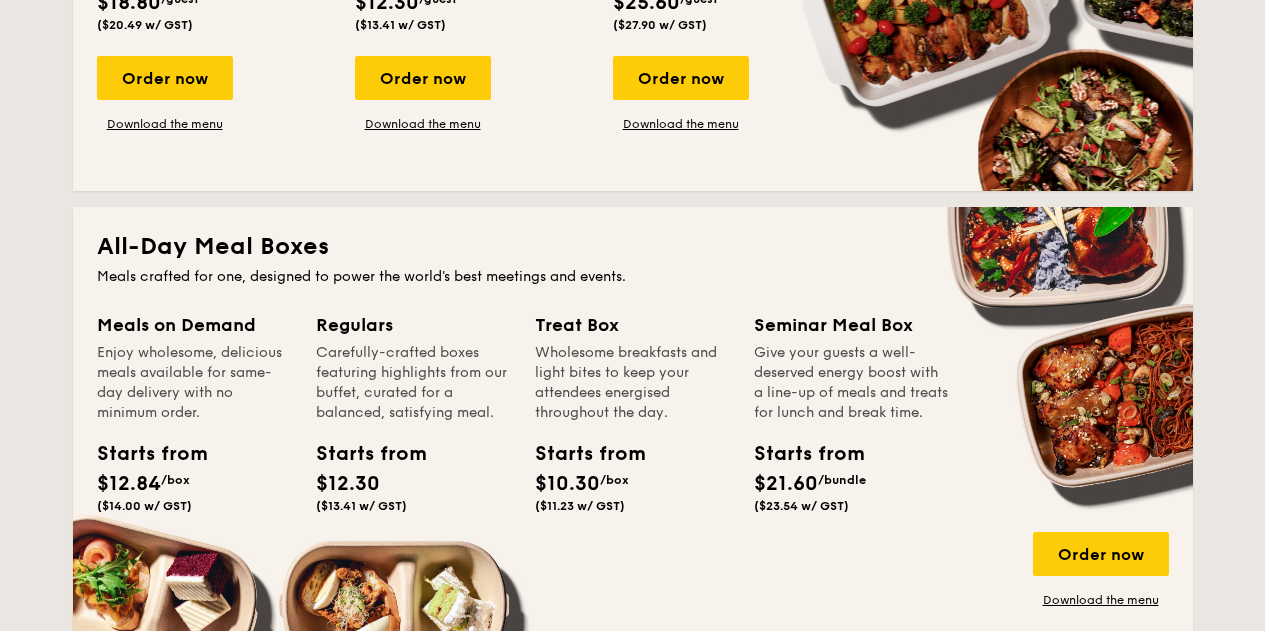 scroll, scrollTop: 900, scrollLeft: 0, axis: vertical 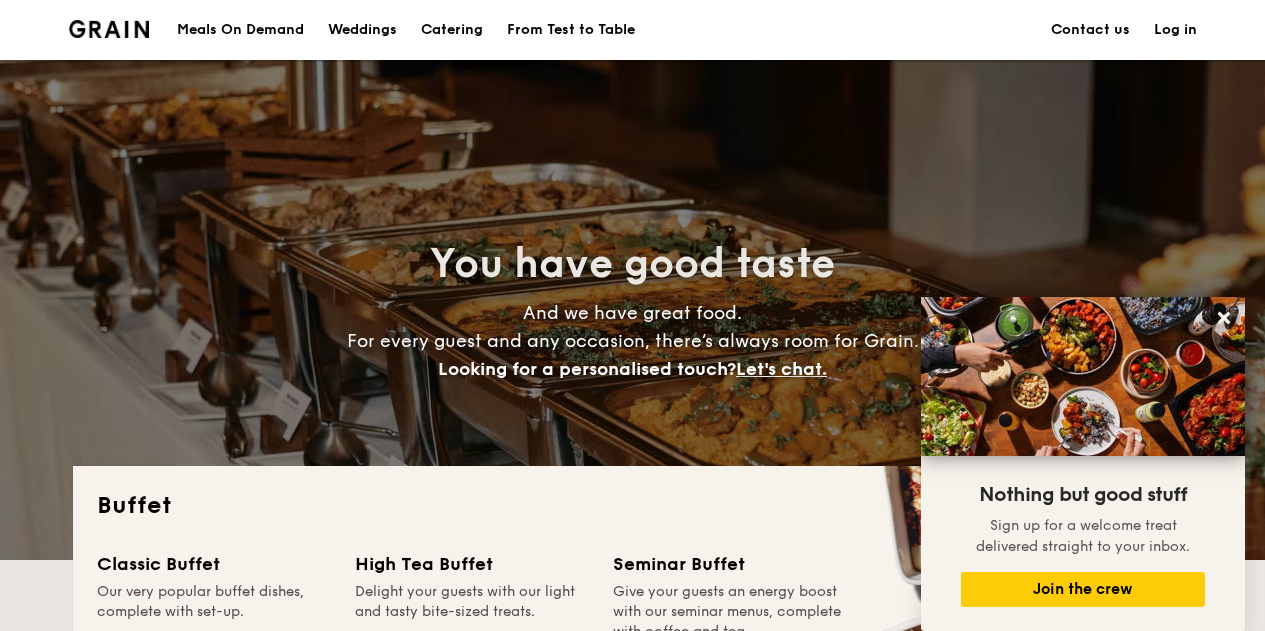 click on "Catering" at bounding box center (452, 30) 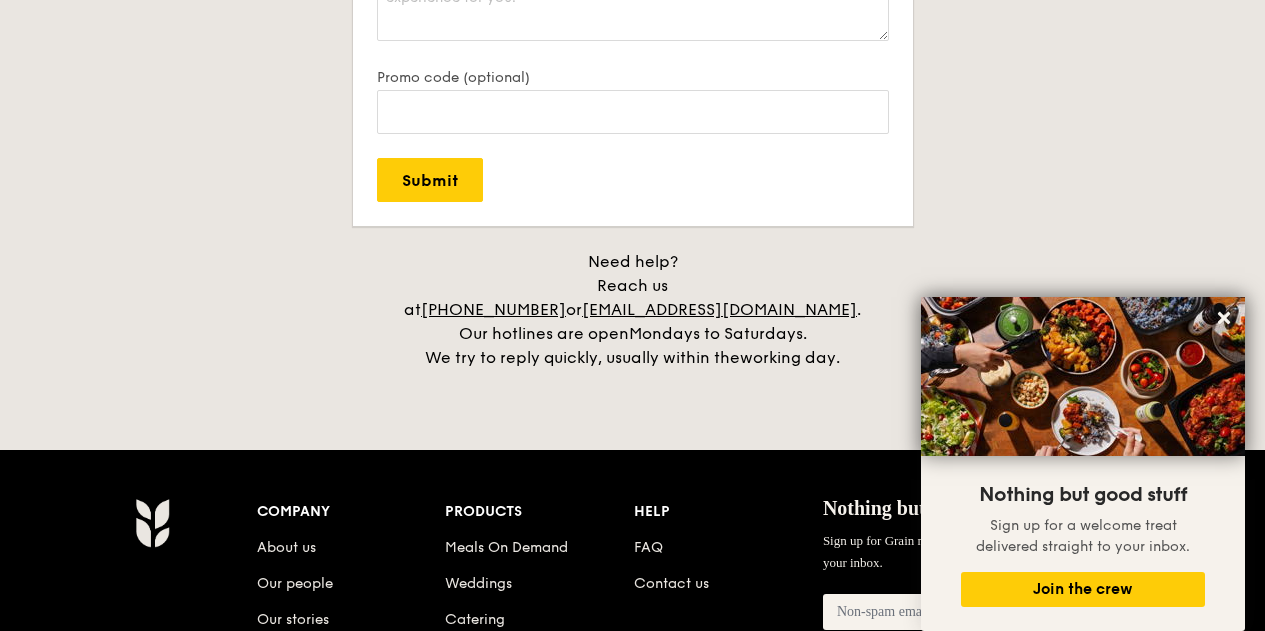 scroll, scrollTop: 3500, scrollLeft: 0, axis: vertical 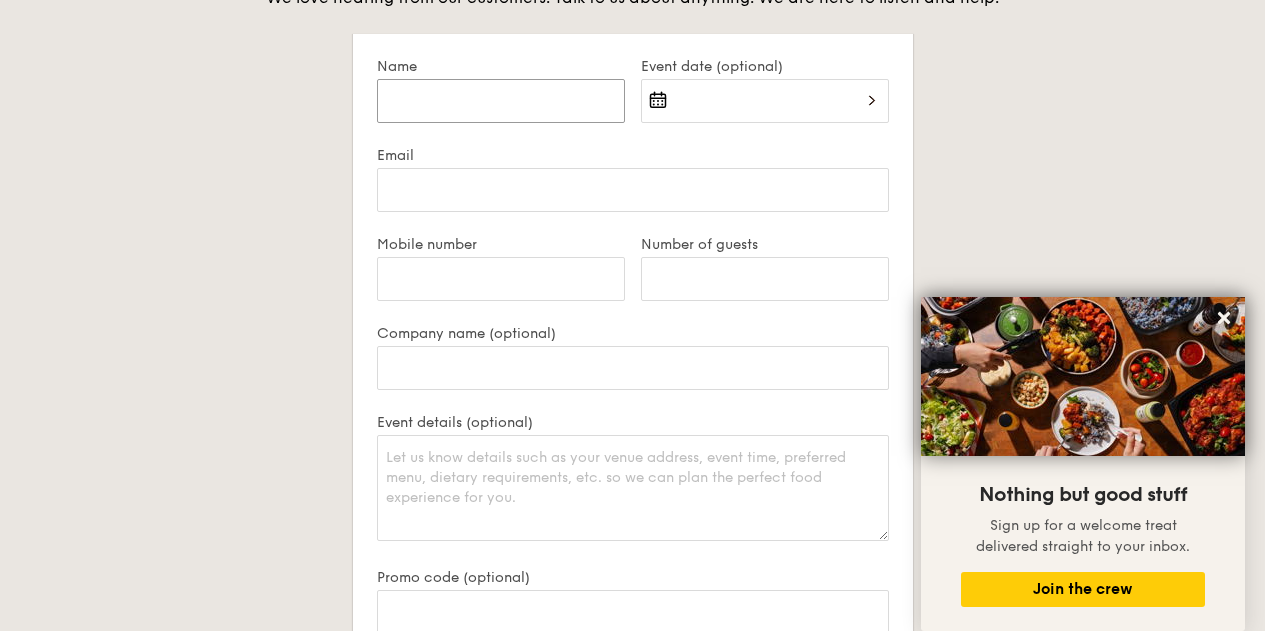 click on "Name" at bounding box center (501, 101) 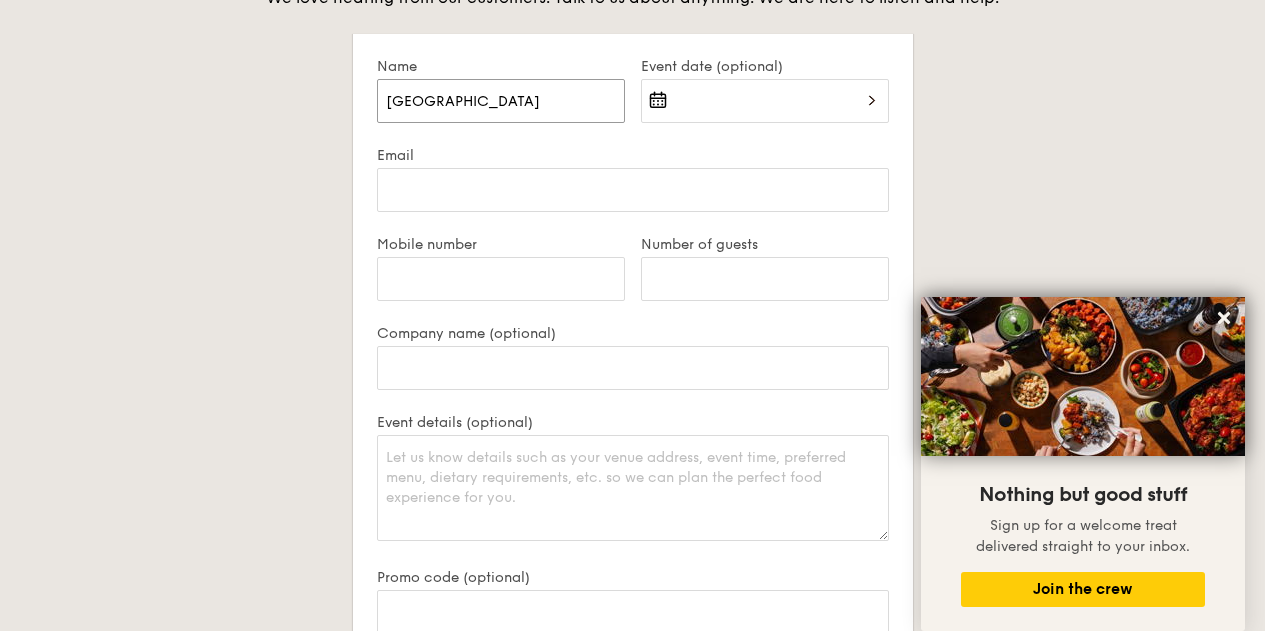 type on "Wanzhen" 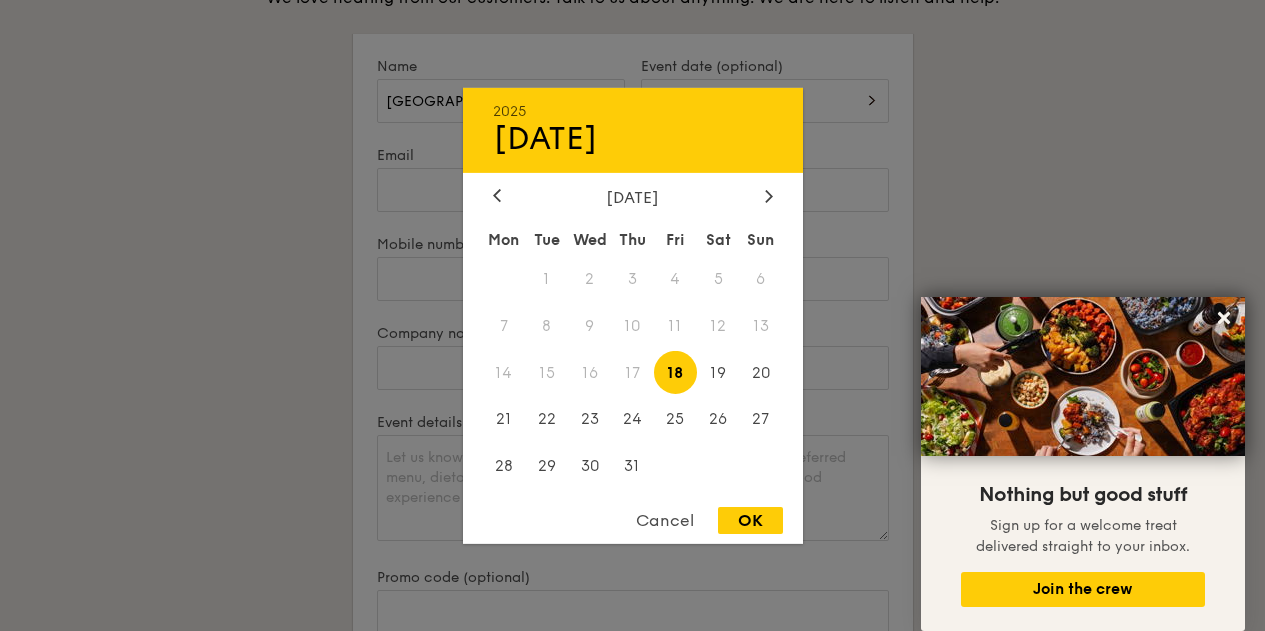 click on "2025   [DATE] [DATE] Tue Wed Thu Fri Sat Sun   1 2 3 4 5 6 7 8 9 10 11 12 13 14 15 16 17 18 19 20 21 22 23 24 25 26 27 28 29 30 31     Cancel   OK" at bounding box center [765, 113] 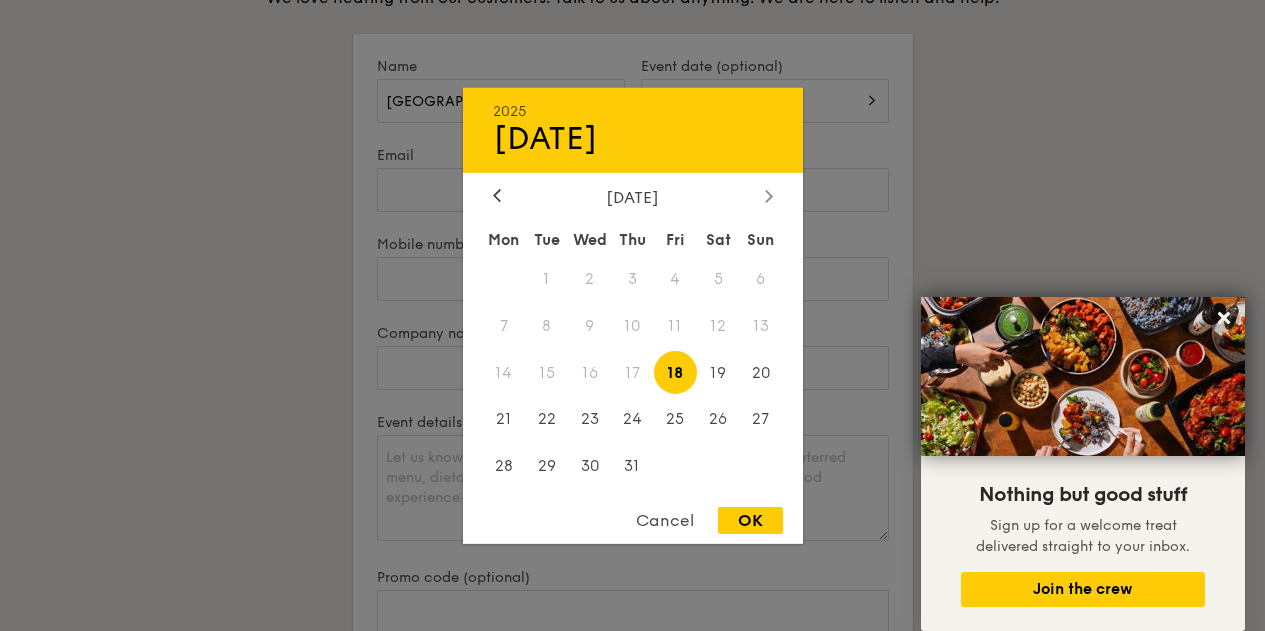click 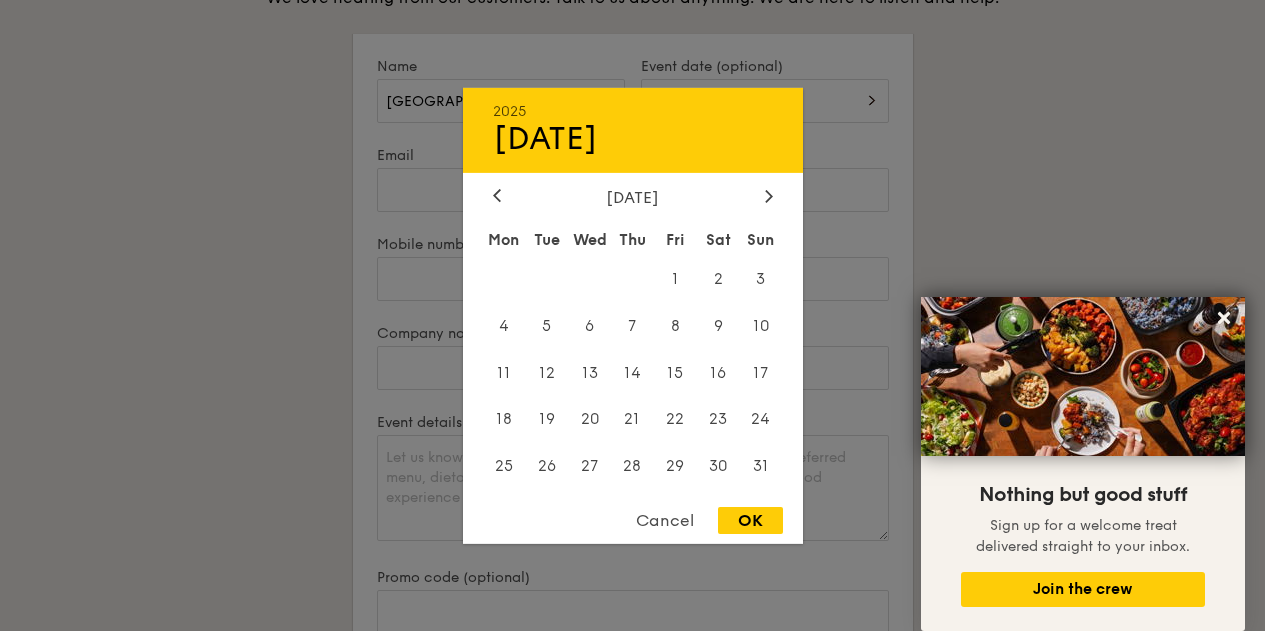 click at bounding box center [632, 315] 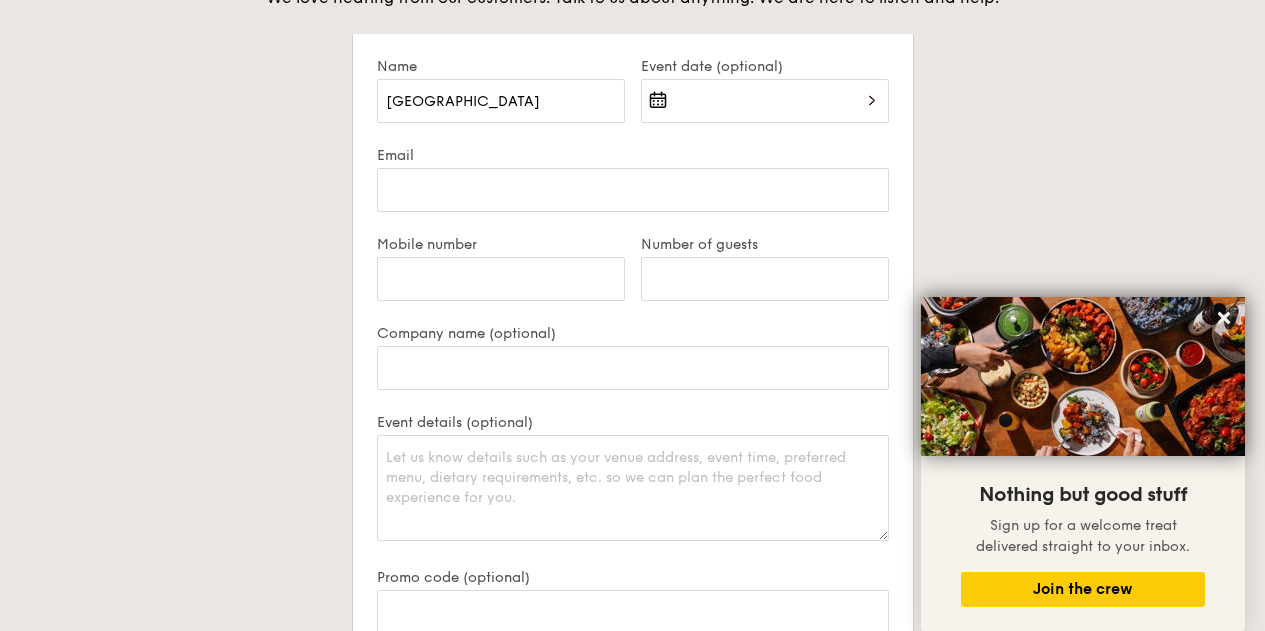 click at bounding box center [765, 113] 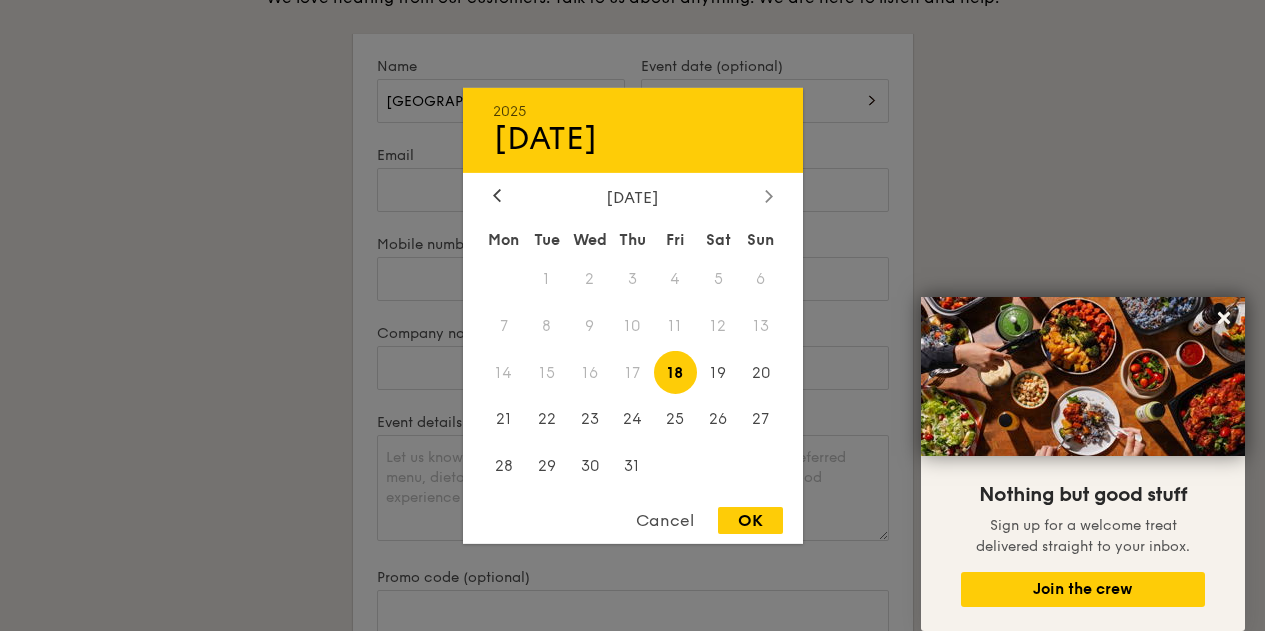 click at bounding box center [769, 196] 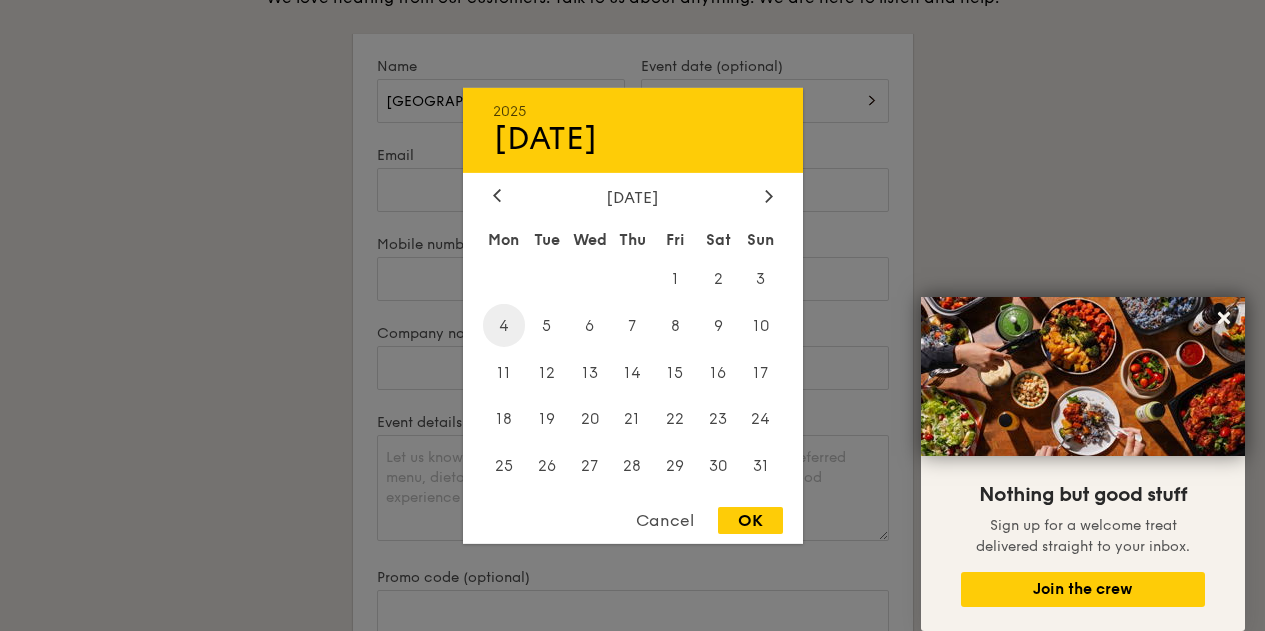 click on "4" at bounding box center [504, 325] 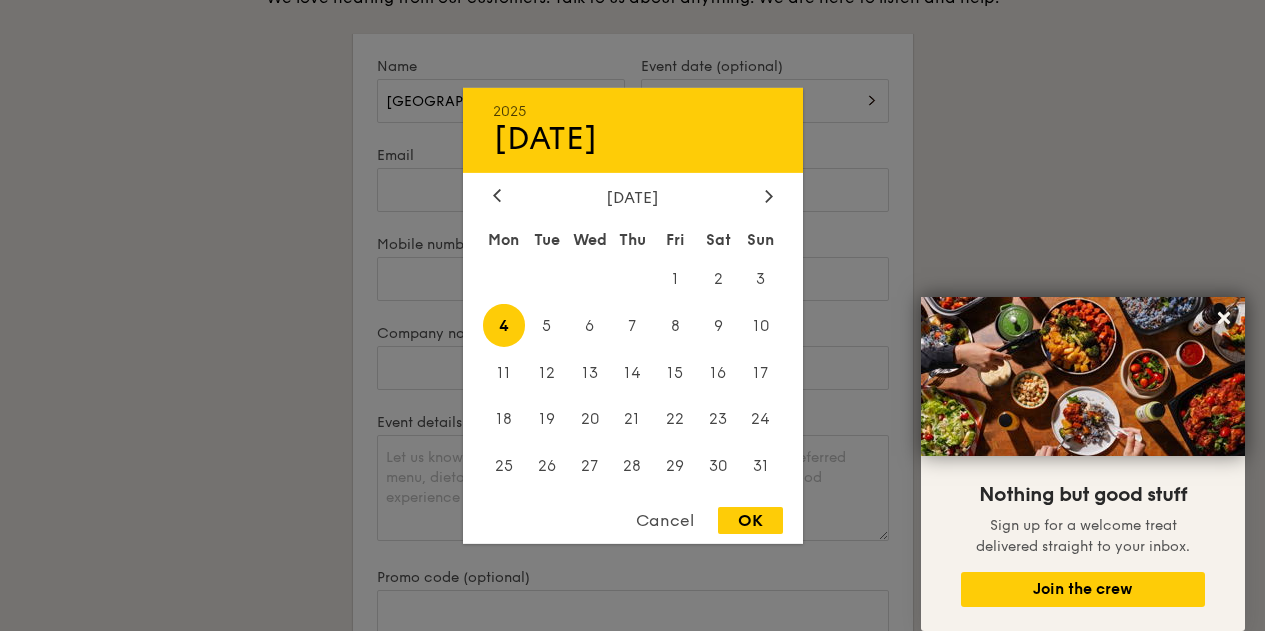 click on "OK" at bounding box center [750, 520] 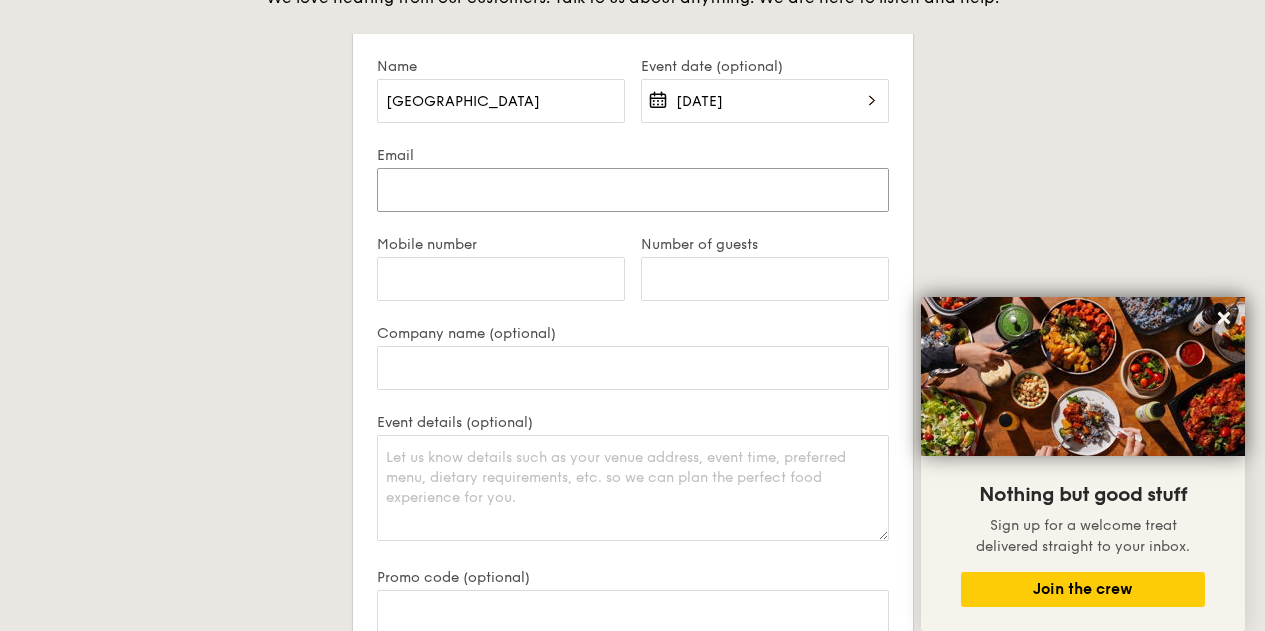 click on "Email" at bounding box center (633, 190) 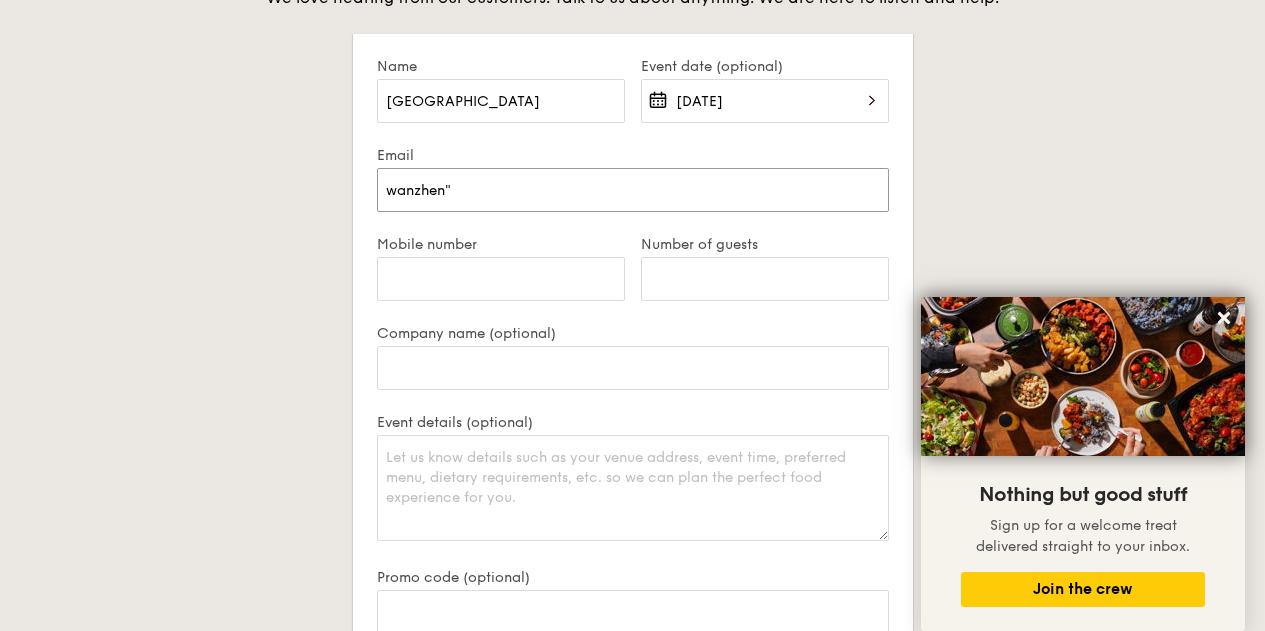 click on "wanzhen"" at bounding box center [633, 190] 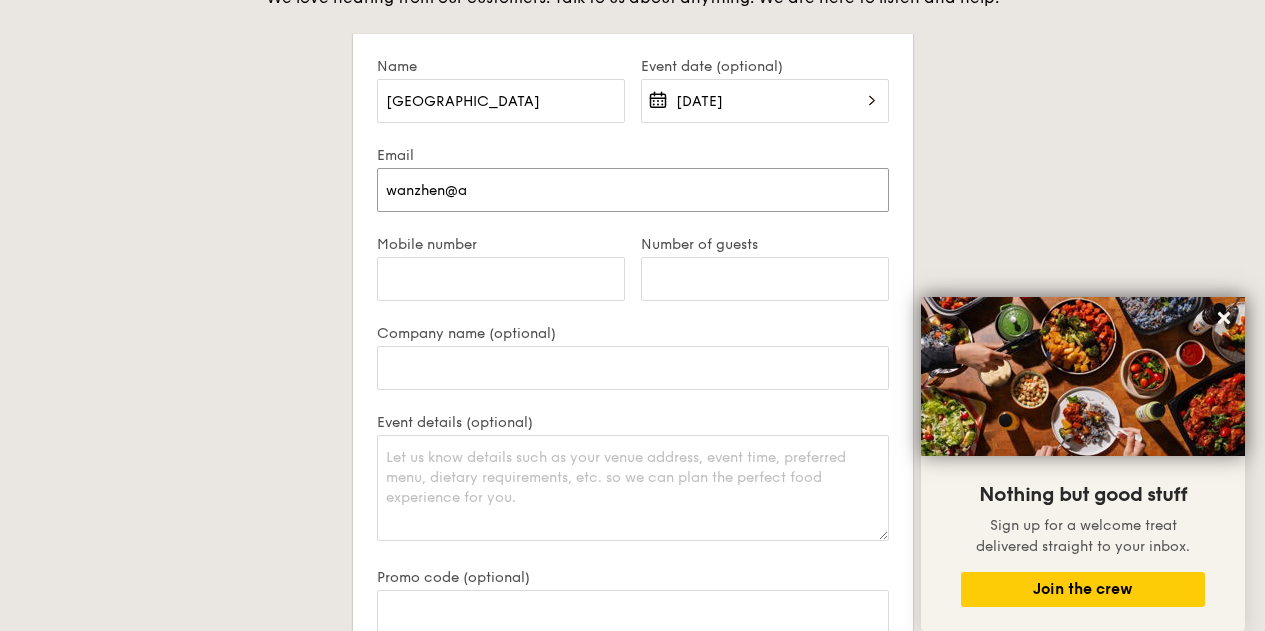 type on "wanzhen@azalea.com.sg" 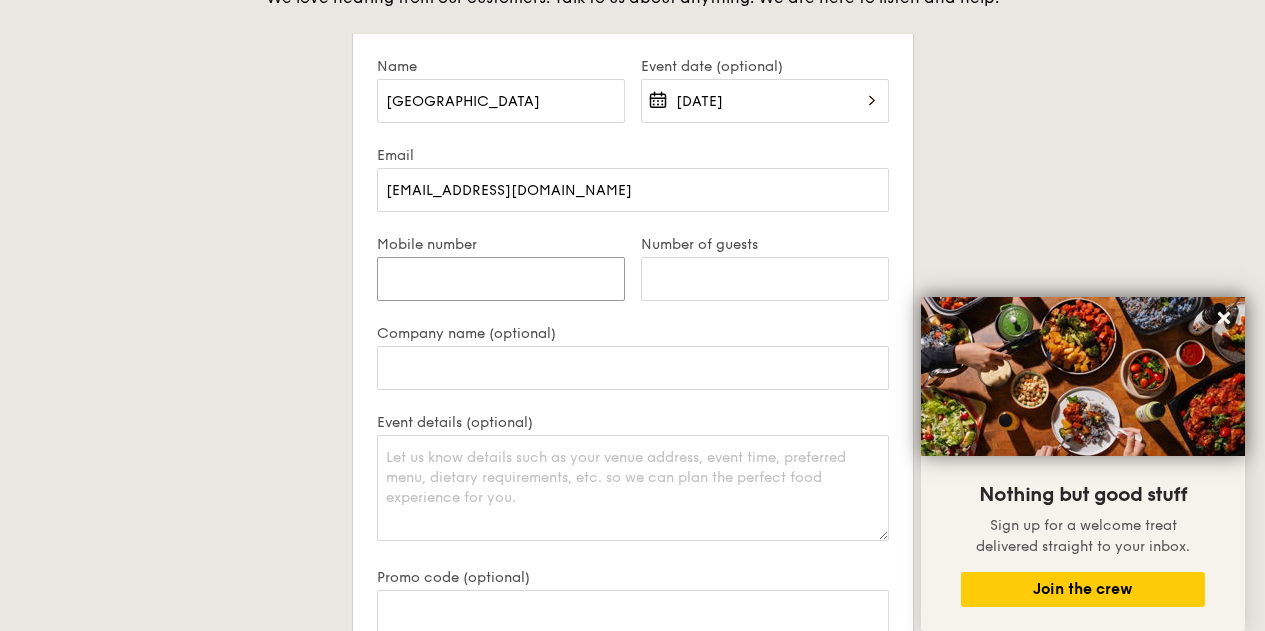 click on "Mobile number" at bounding box center [501, 279] 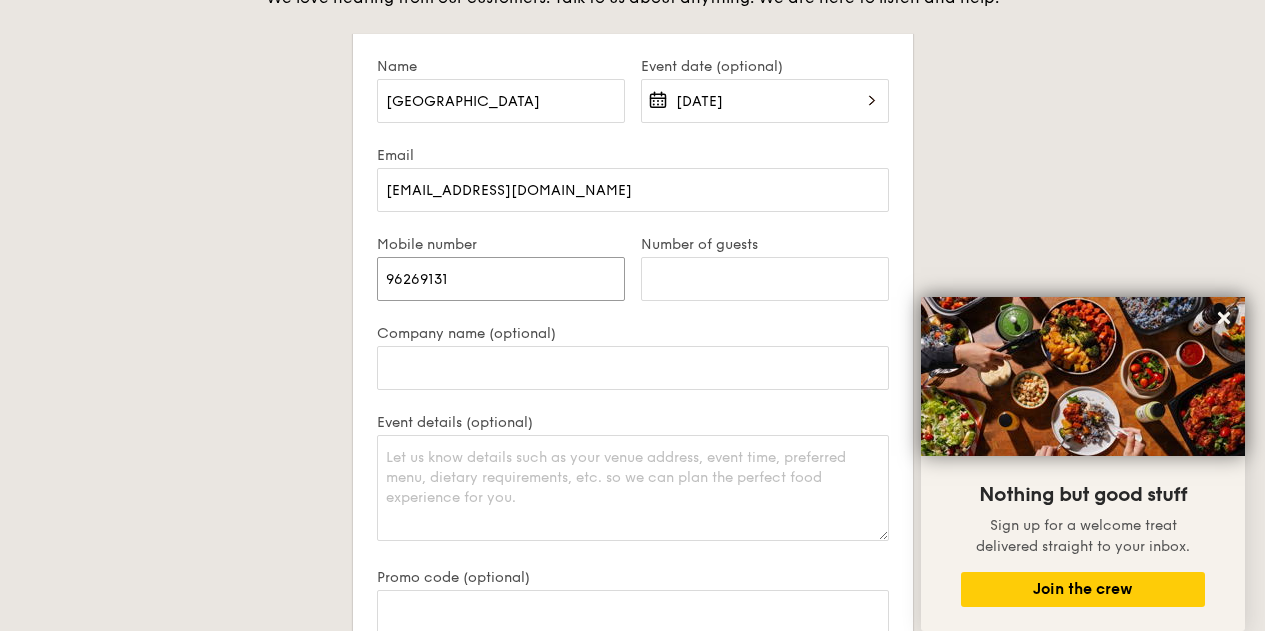 type on "96269131" 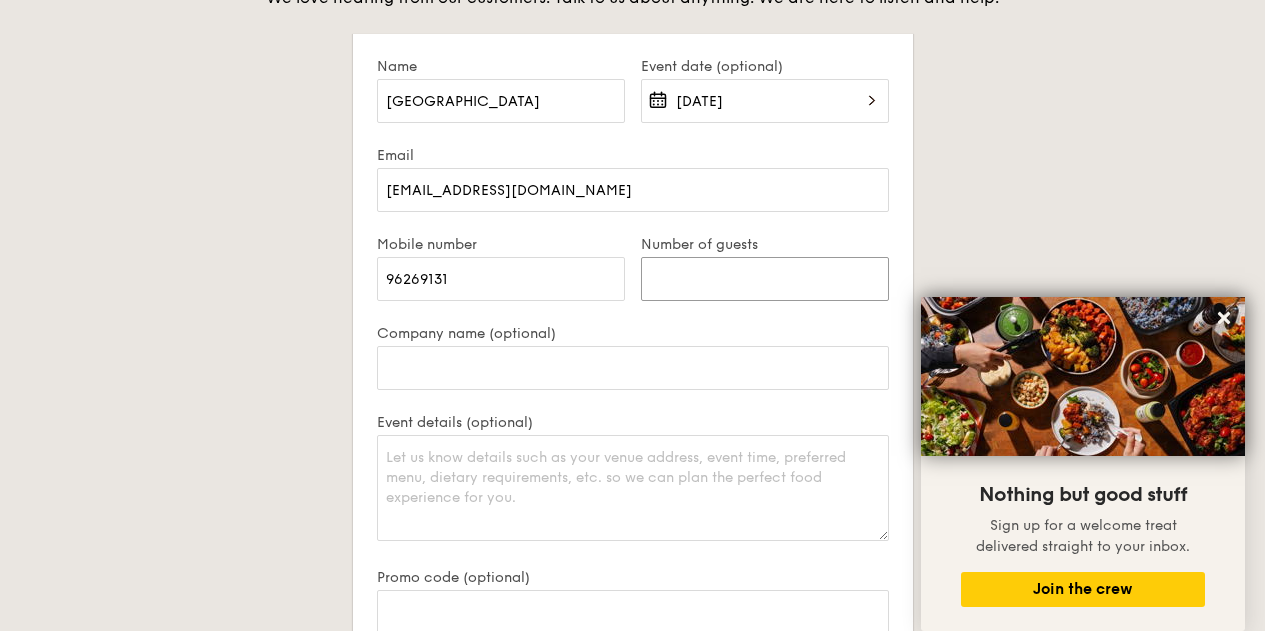 click on "Number of guests" at bounding box center (765, 279) 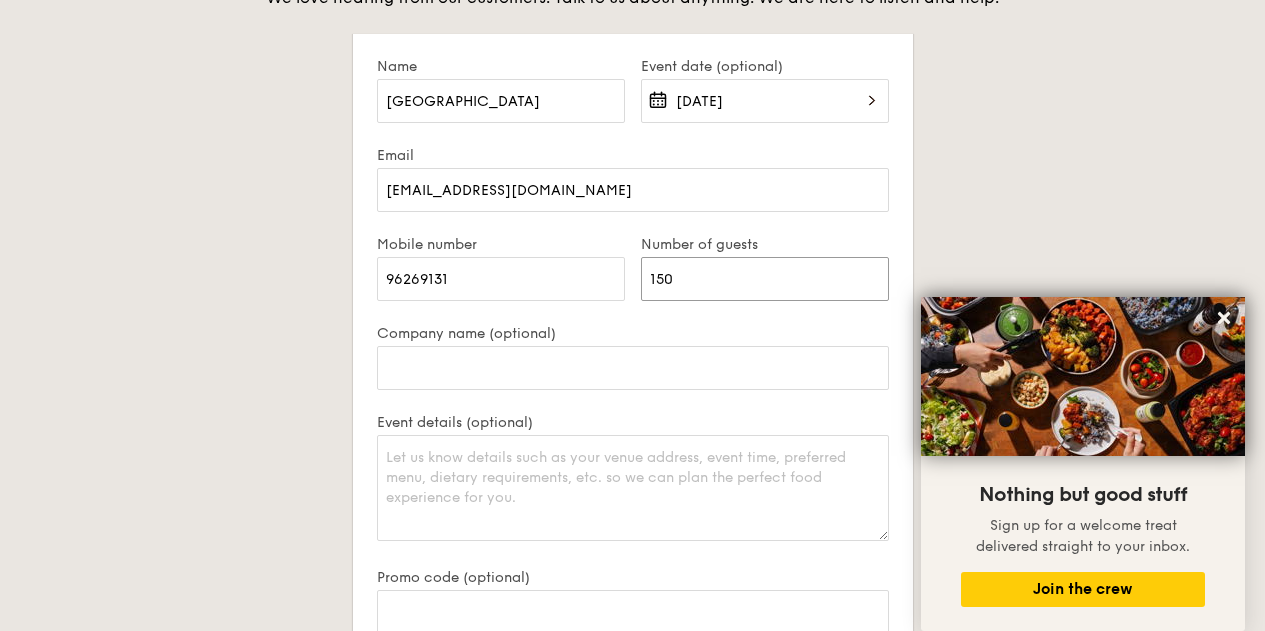 type on "150" 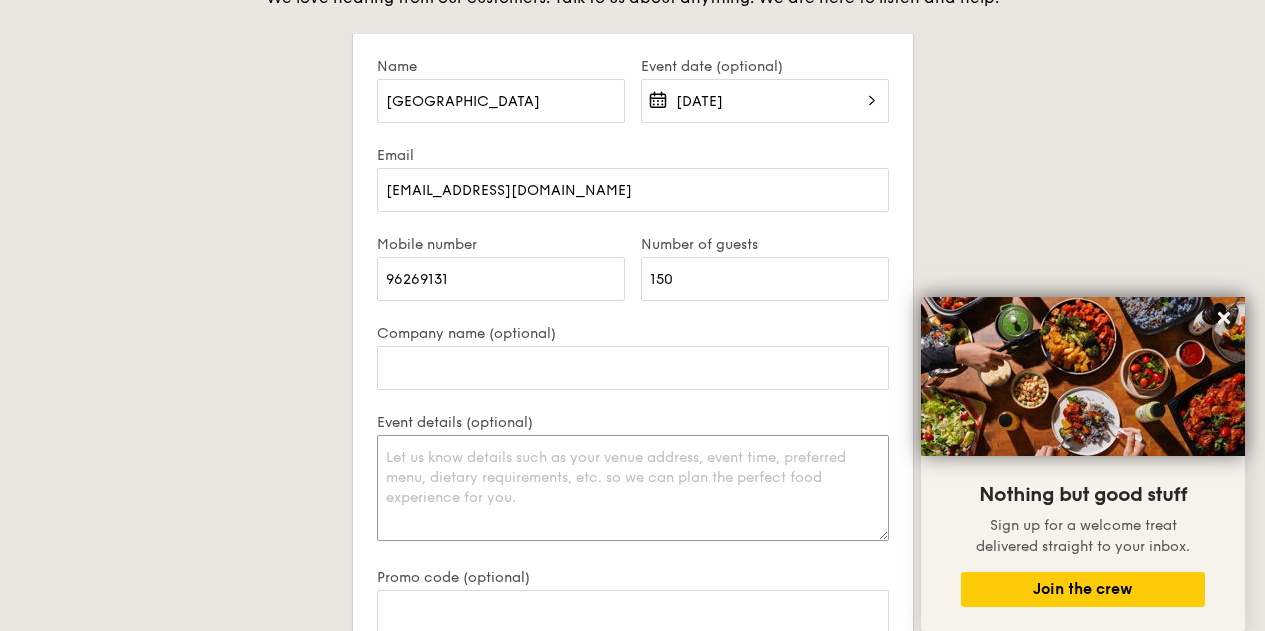 click on "Event details (optional)" at bounding box center (633, 488) 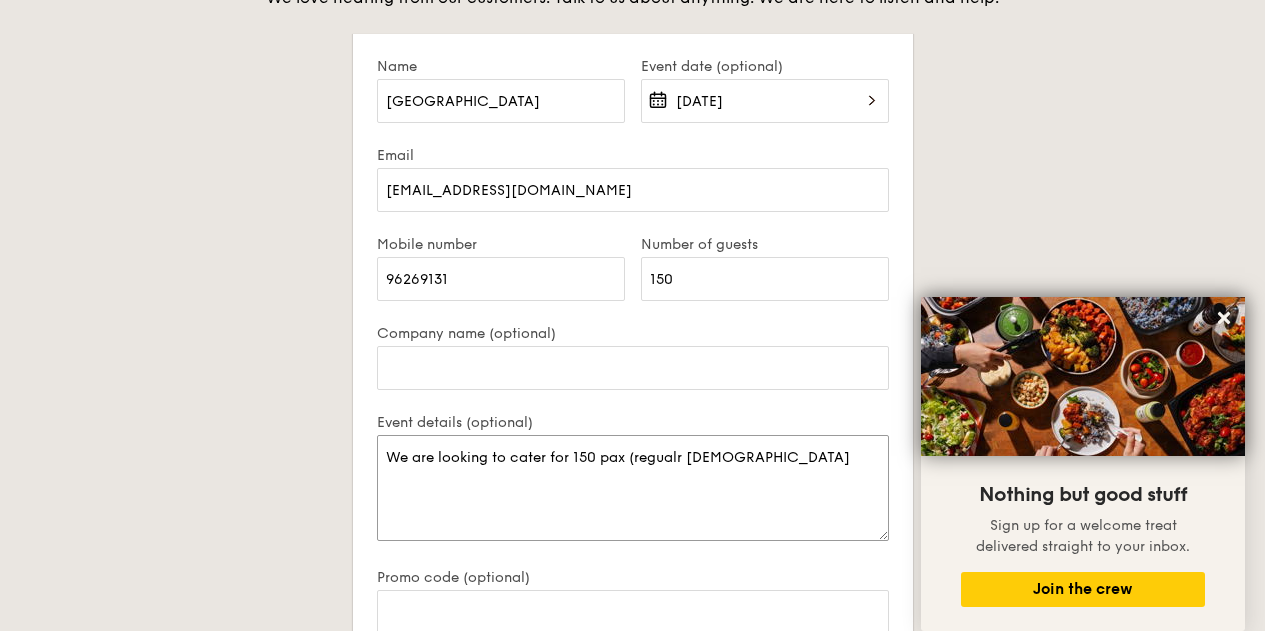 click on "We are looking to cater for 150 pax (regualr halal" at bounding box center [633, 488] 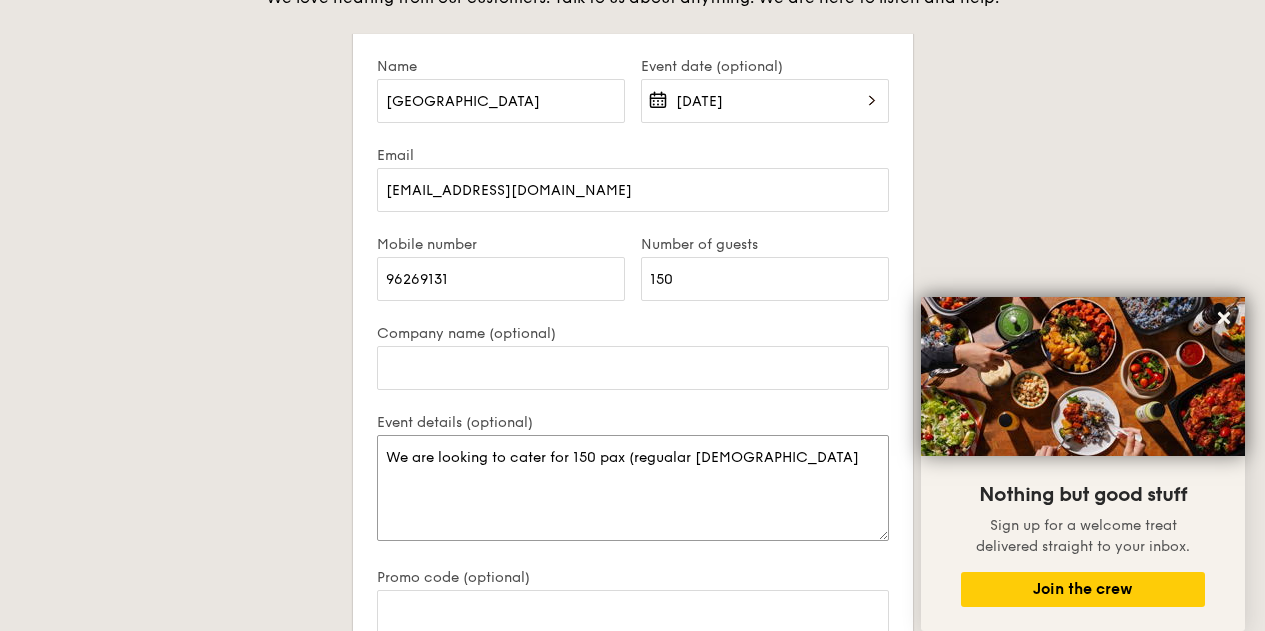 drag, startPoint x: 742, startPoint y: 457, endPoint x: 695, endPoint y: 474, distance: 49.979996 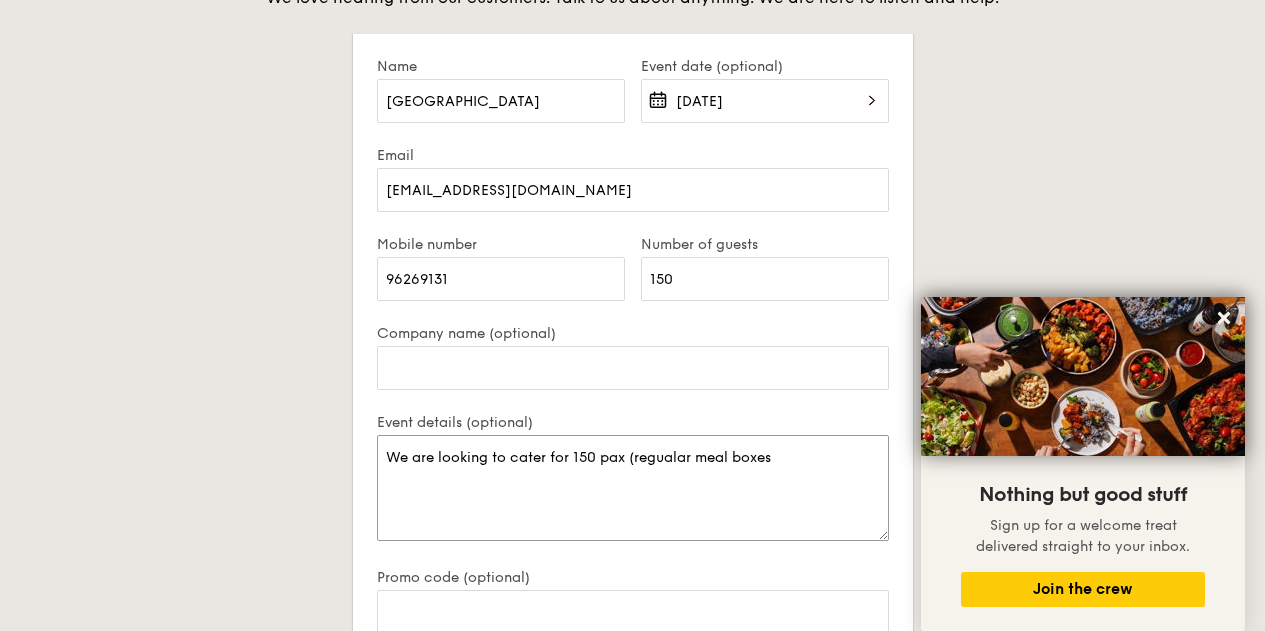 click on "We are looking to cater for 150 pax (regualar meal boxes" at bounding box center [633, 488] 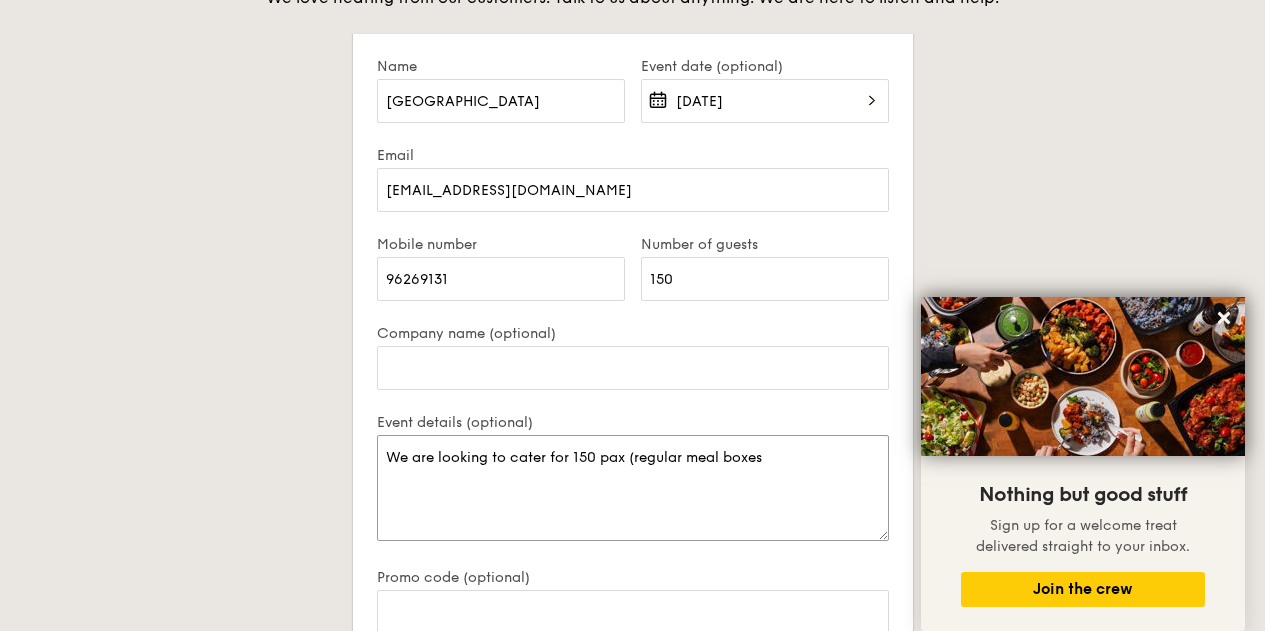 click on "We are looking to cater for 150 pax (regular meal boxes" at bounding box center (633, 488) 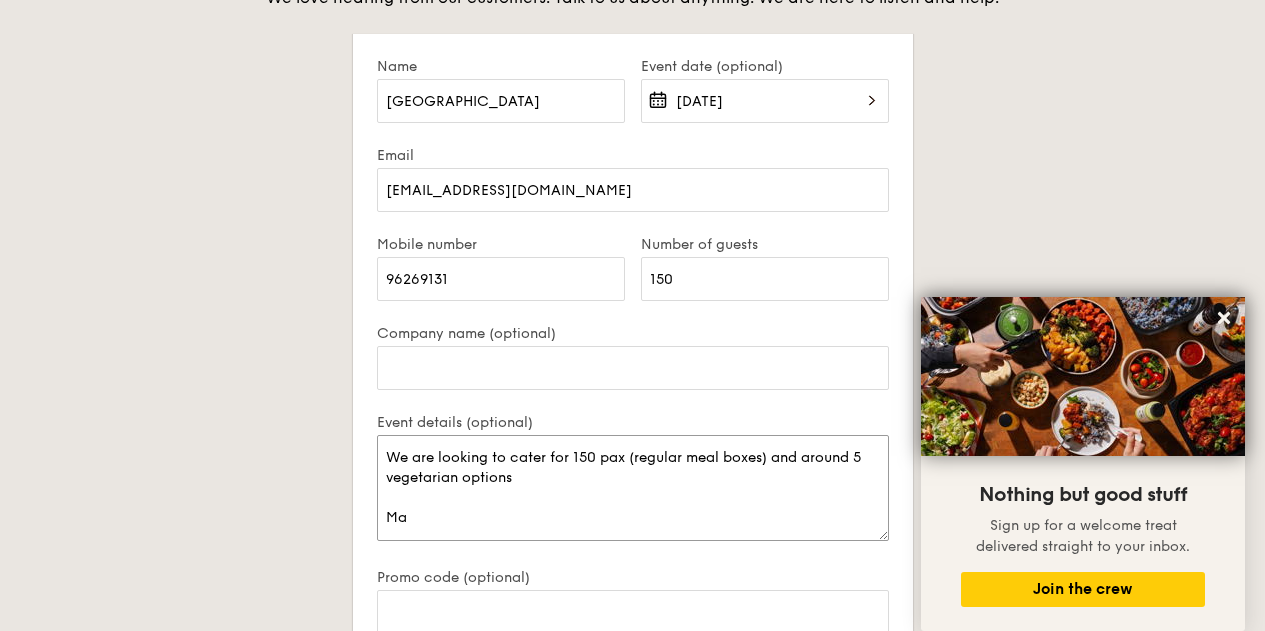 drag, startPoint x: 768, startPoint y: 456, endPoint x: 851, endPoint y: 474, distance: 84.92938 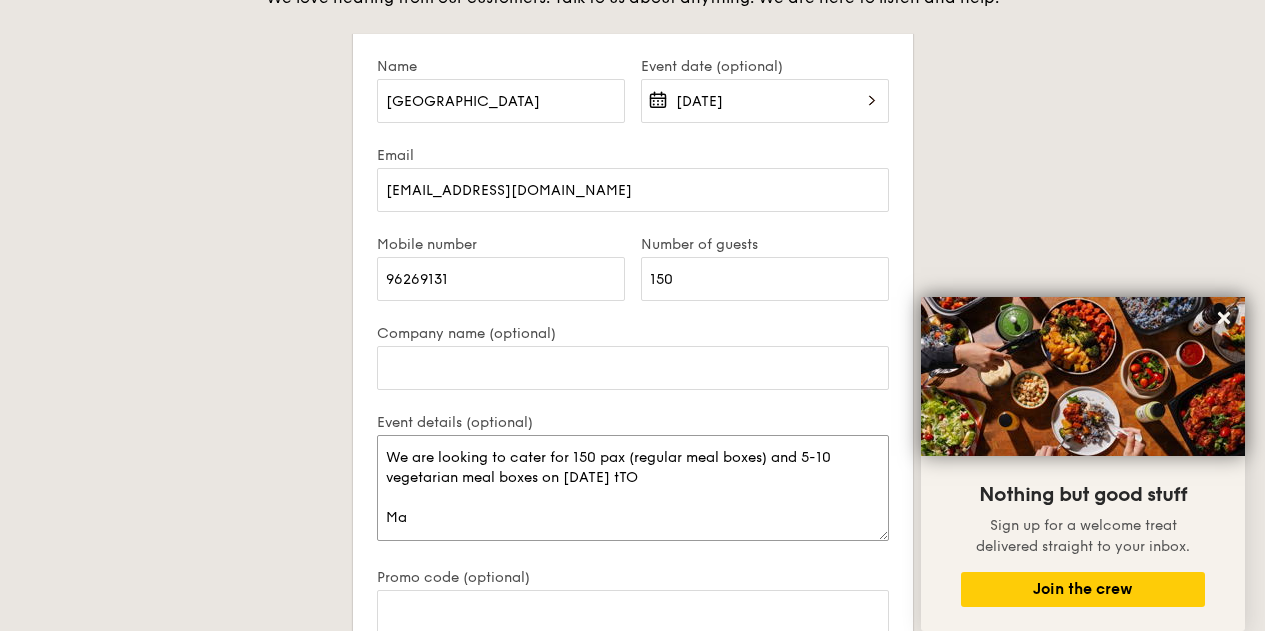 drag, startPoint x: 715, startPoint y: 473, endPoint x: 669, endPoint y: 384, distance: 100.18483 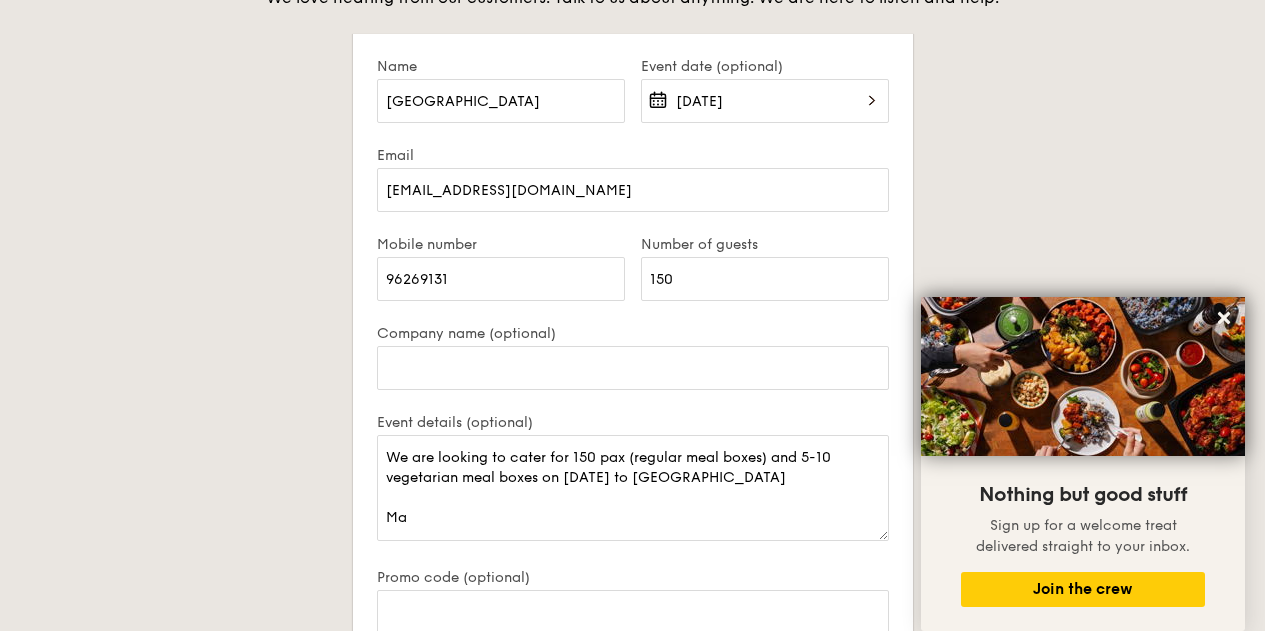 click on "Nothing but good stuff Sign up for a welcome treat delivered straight to your inbox. Join the crew" at bounding box center (1083, 543) 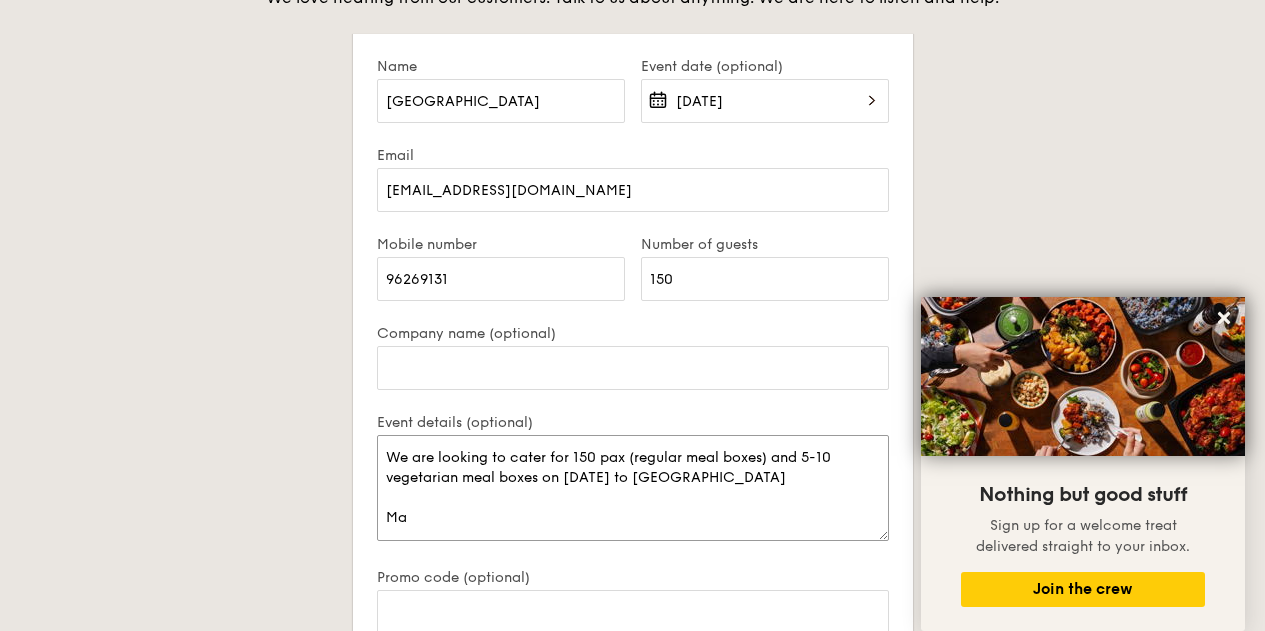 click on "We are looking to cater for 150 pax (regular meal boxes) and 5-10 vegetarian meal boxes on Aug 4 to SGGX Centre
Ma" at bounding box center (633, 488) 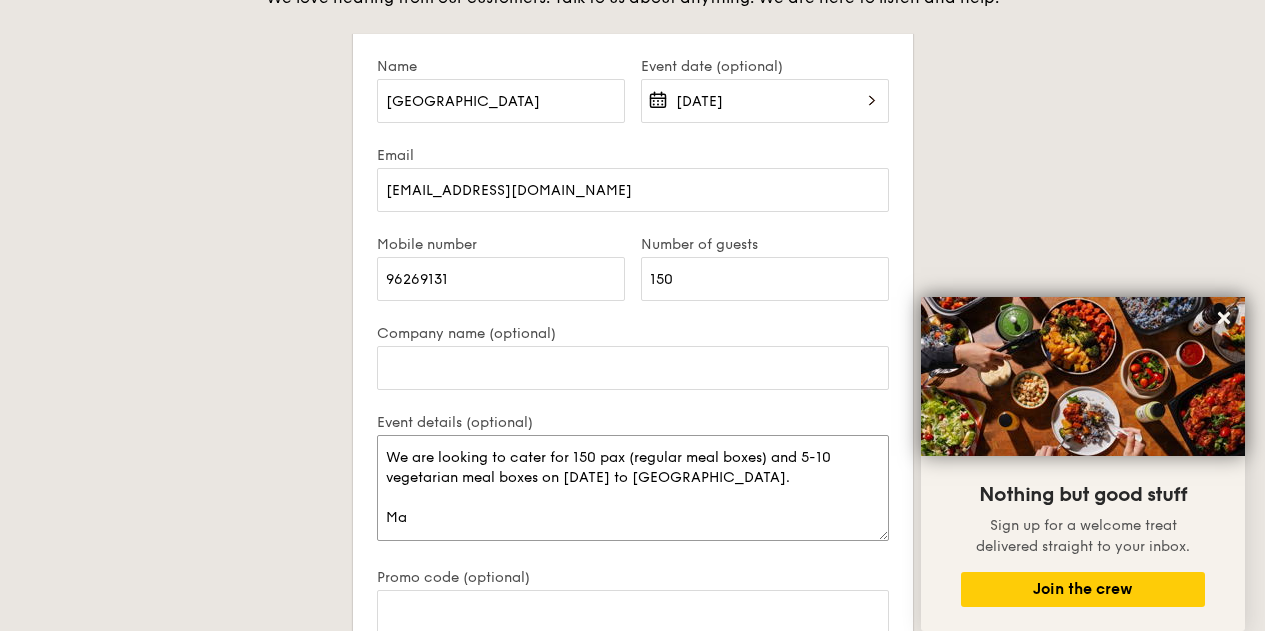click on "We are looking to cater for 150 pax (regular meal boxes) and 5-10 vegetarian meal boxes on Aug 4 to SGX Centre.
Ma" at bounding box center [633, 488] 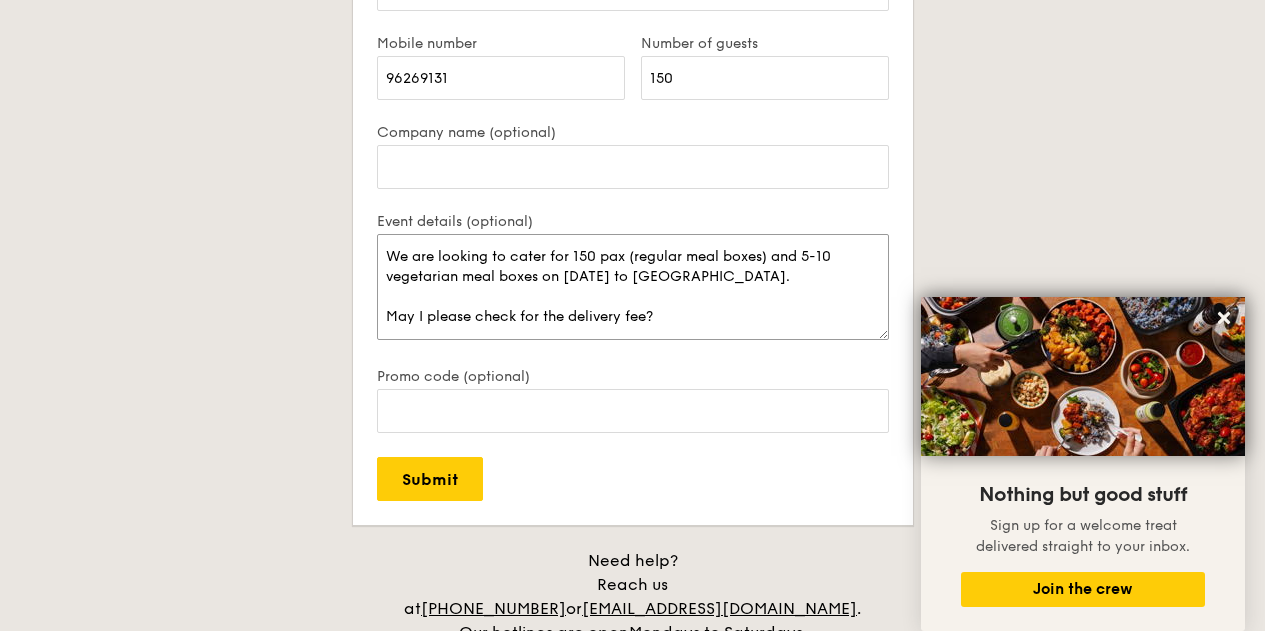 scroll, scrollTop: 3800, scrollLeft: 0, axis: vertical 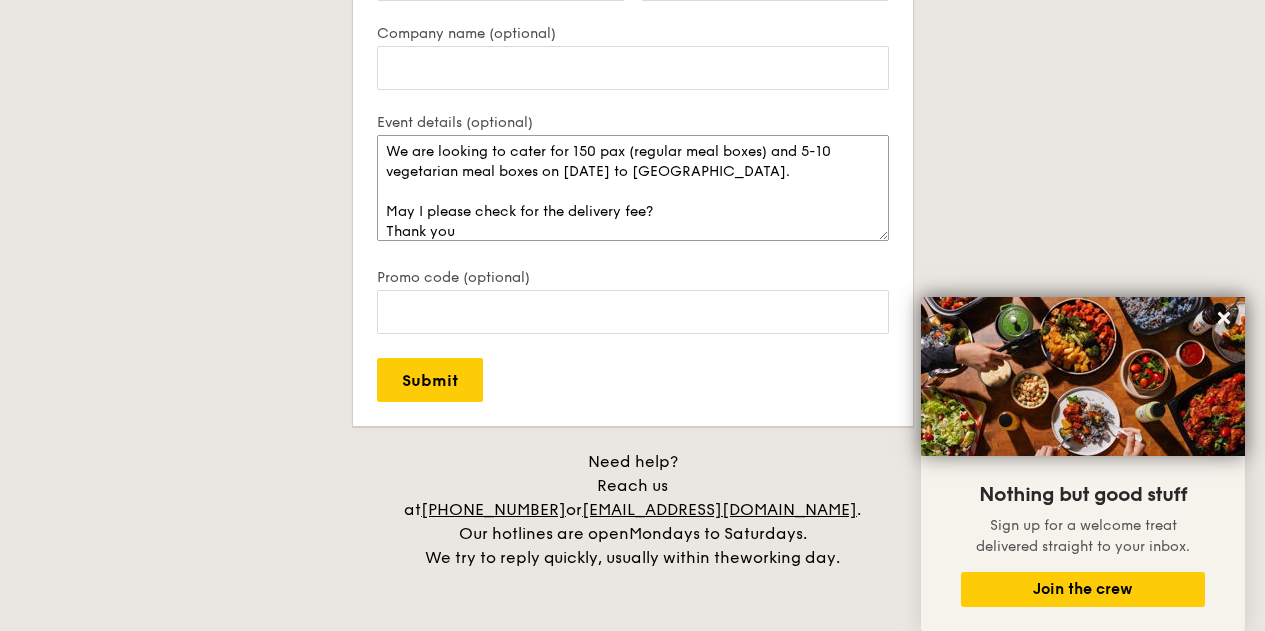 click on "We are looking to cater for 150 pax (regular meal boxes) and 5-10 vegetarian meal boxes on Aug 4 to SGX Centre.
May I please check for the delivery fee?
Thank you" at bounding box center (633, 188) 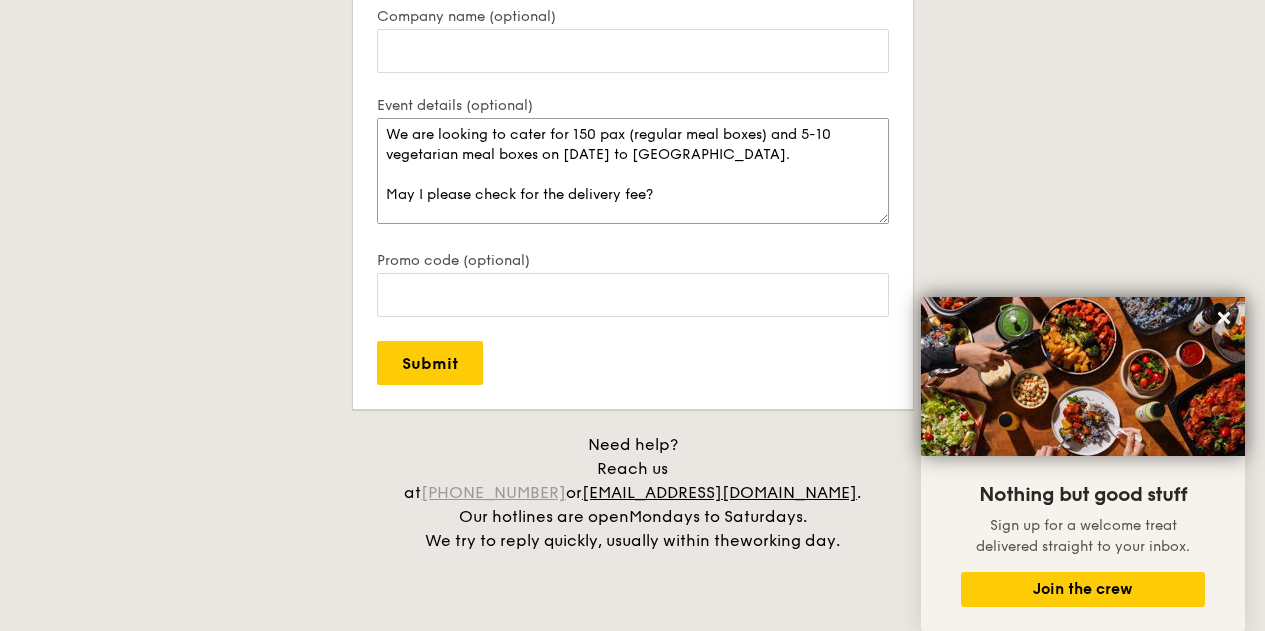 scroll, scrollTop: 3900, scrollLeft: 0, axis: vertical 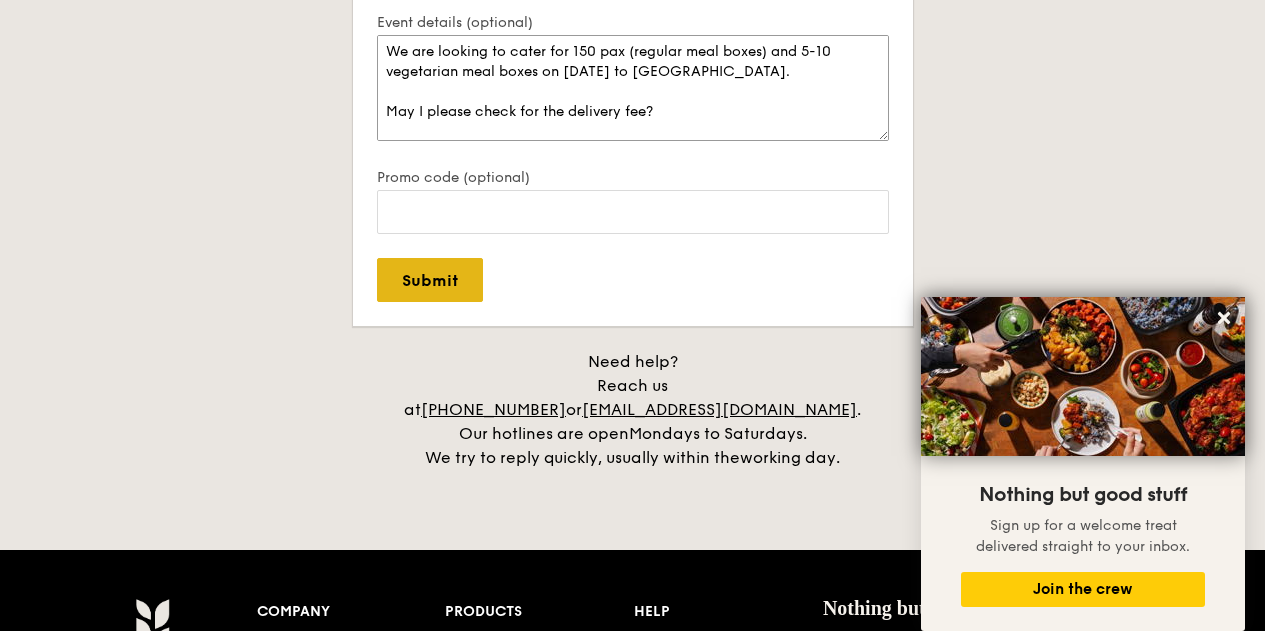 type on "We are looking to cater for 150 pax (regular meal boxes) and 5-10 vegetarian meal boxes on Aug 4 to SGX Centre.
May I please check for the delivery fee?
Thank you" 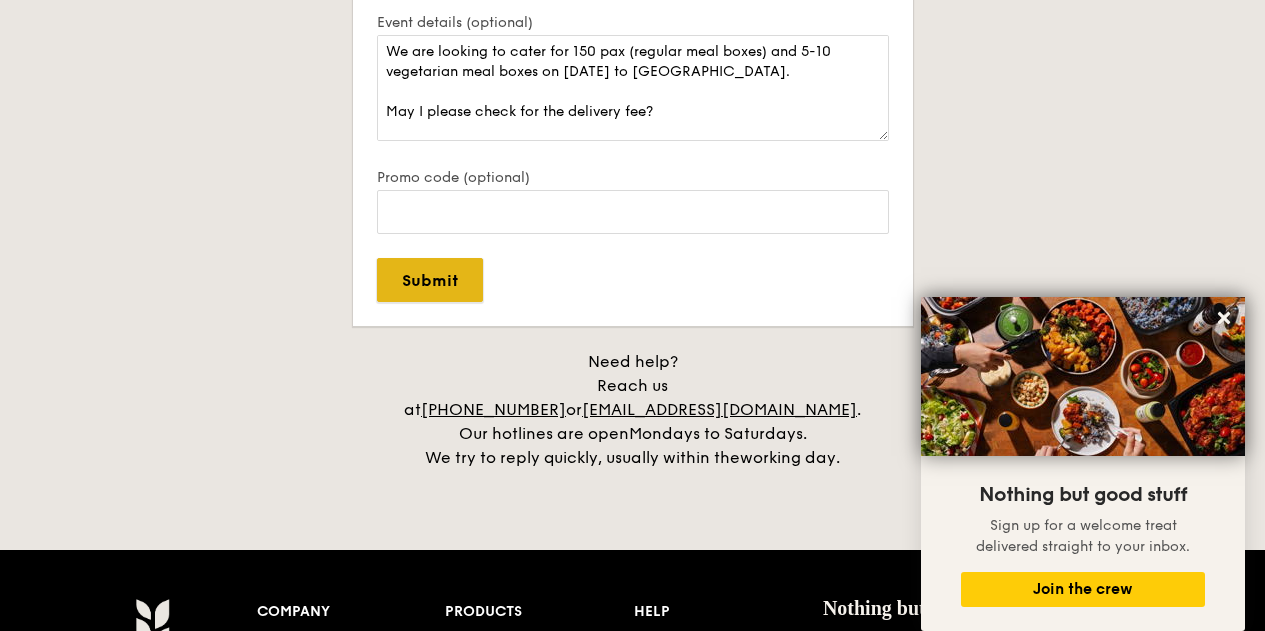 click on "Submit" at bounding box center [430, 280] 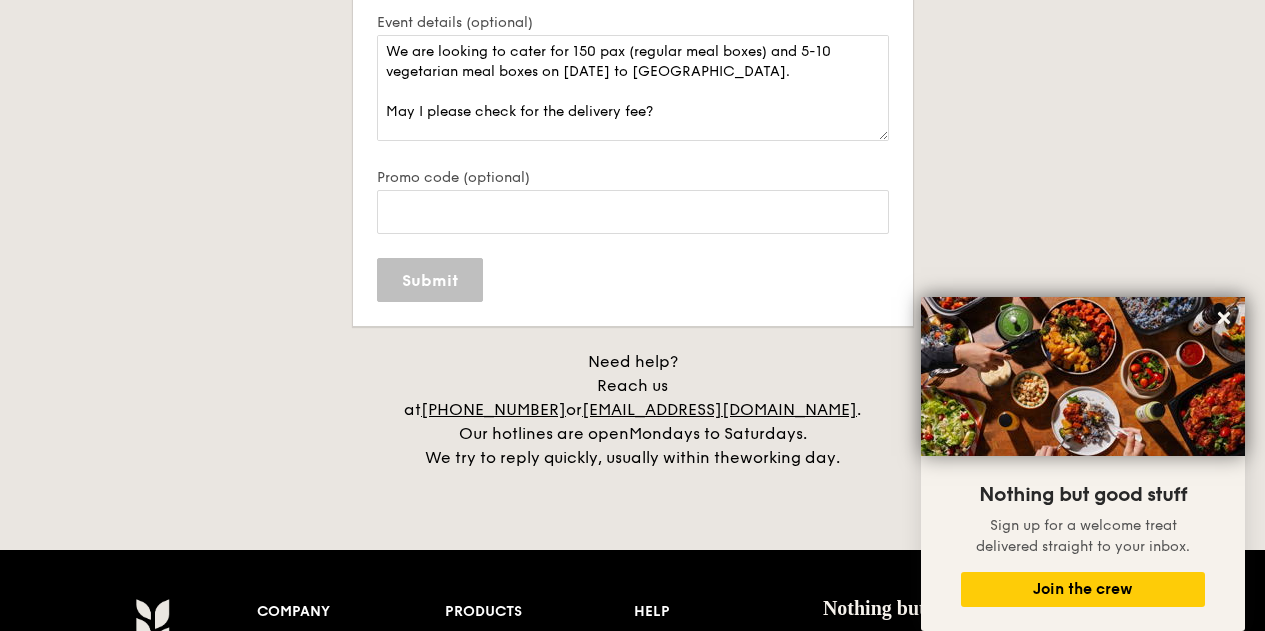 type 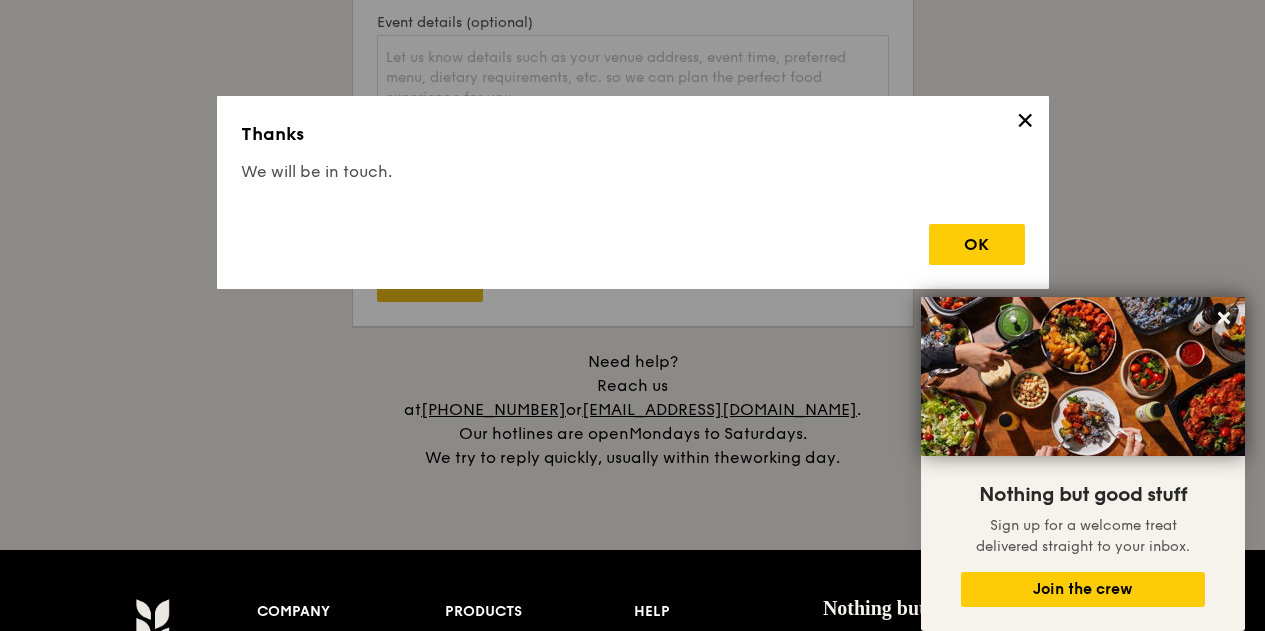 scroll, scrollTop: 0, scrollLeft: 0, axis: both 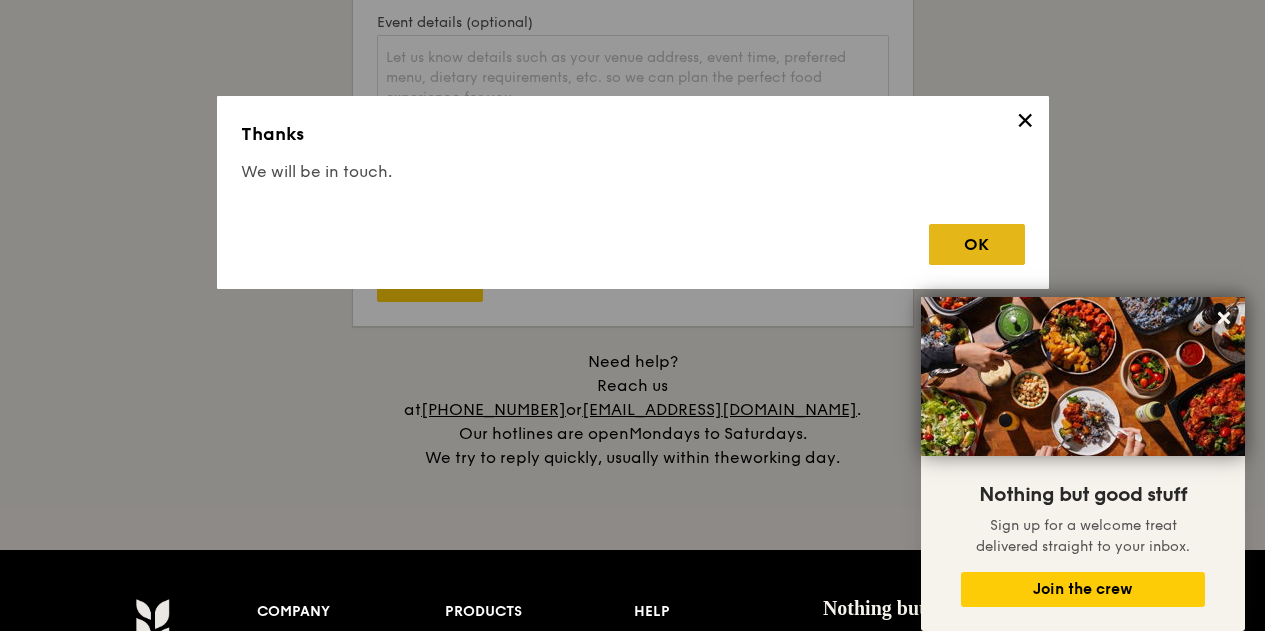 click on "OK" at bounding box center [977, 244] 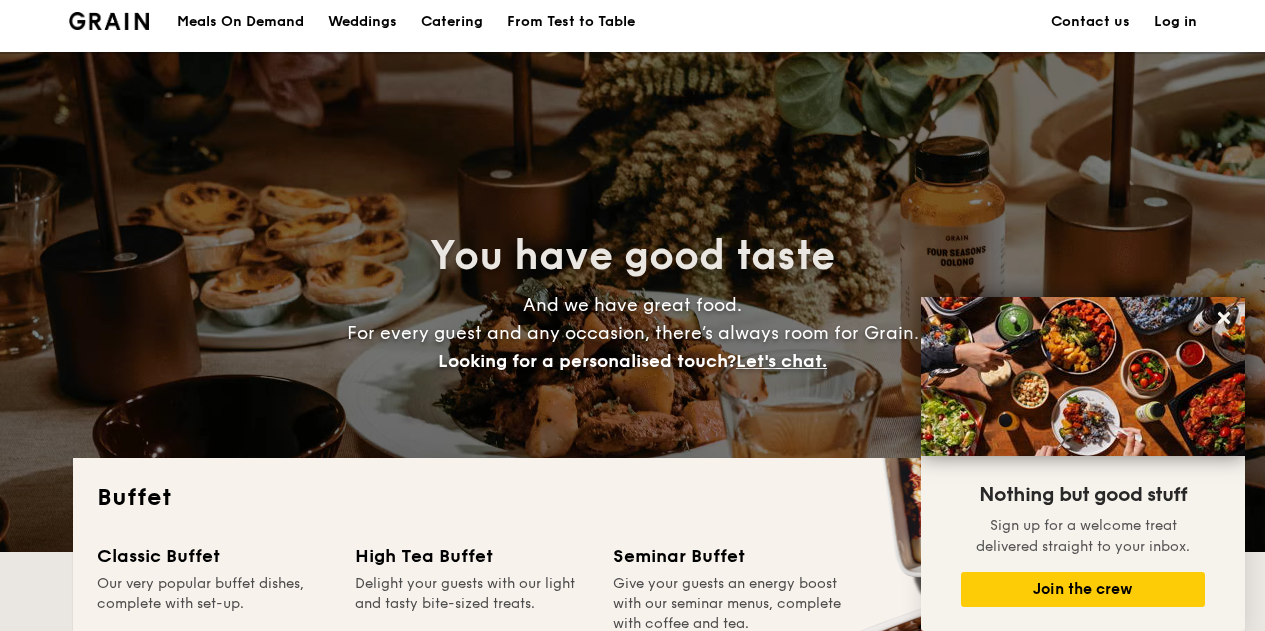 scroll, scrollTop: 0, scrollLeft: 0, axis: both 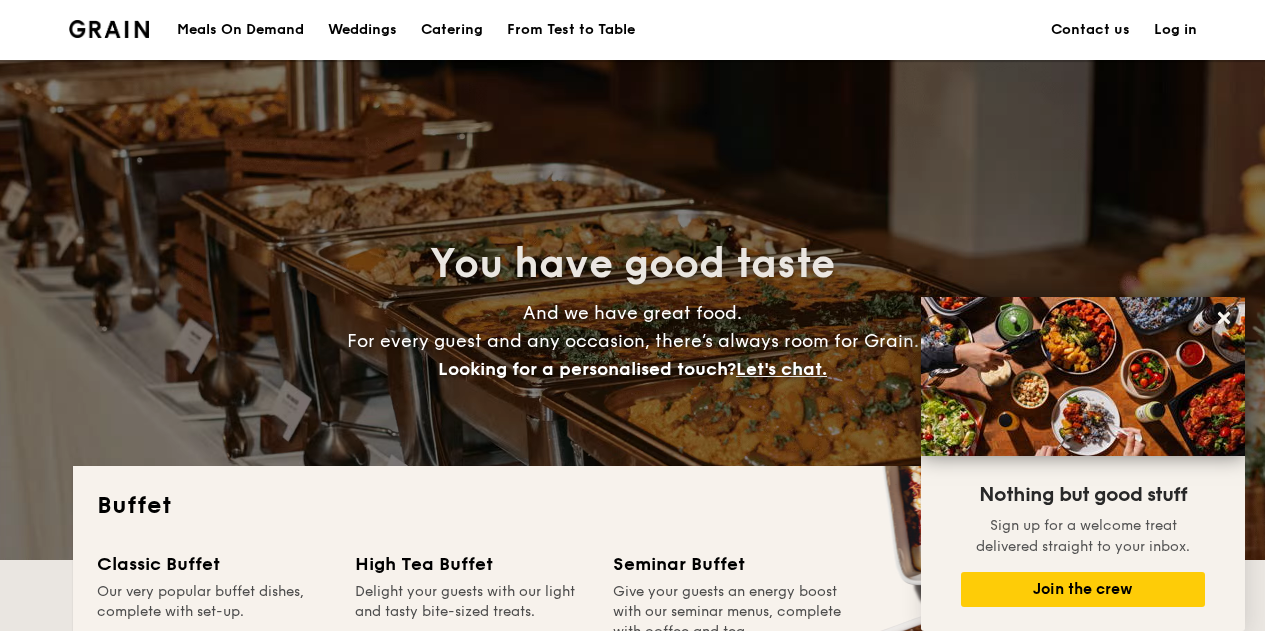 click on "Contact us" at bounding box center (1090, 30) 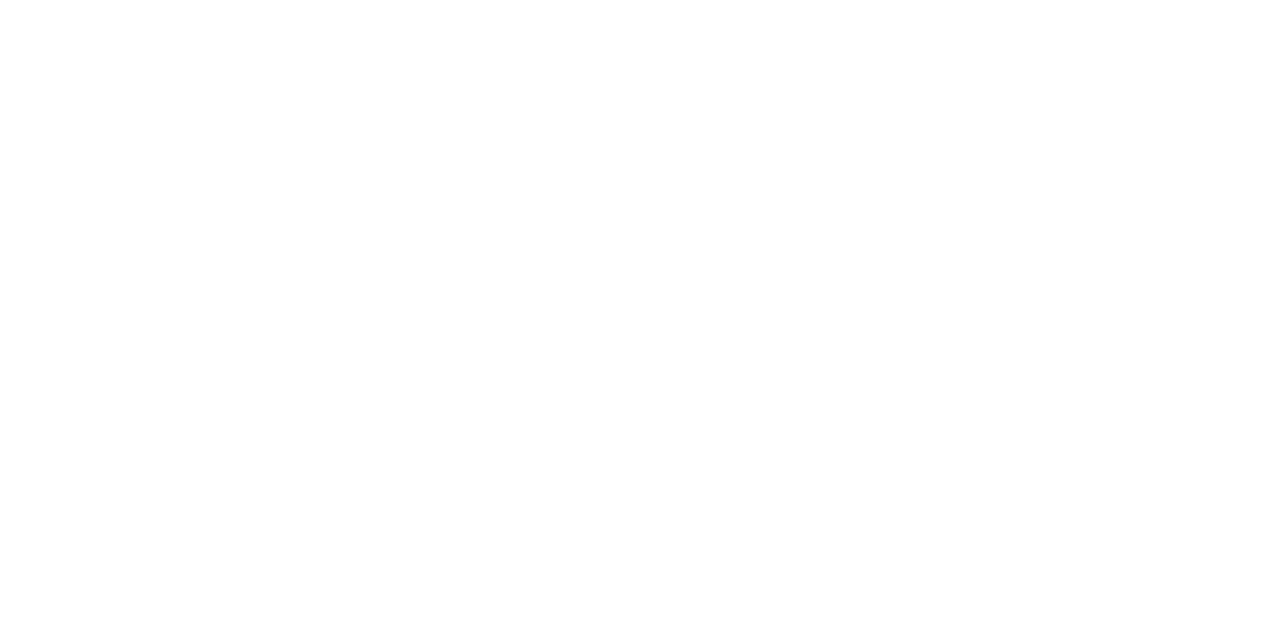scroll, scrollTop: 0, scrollLeft: 0, axis: both 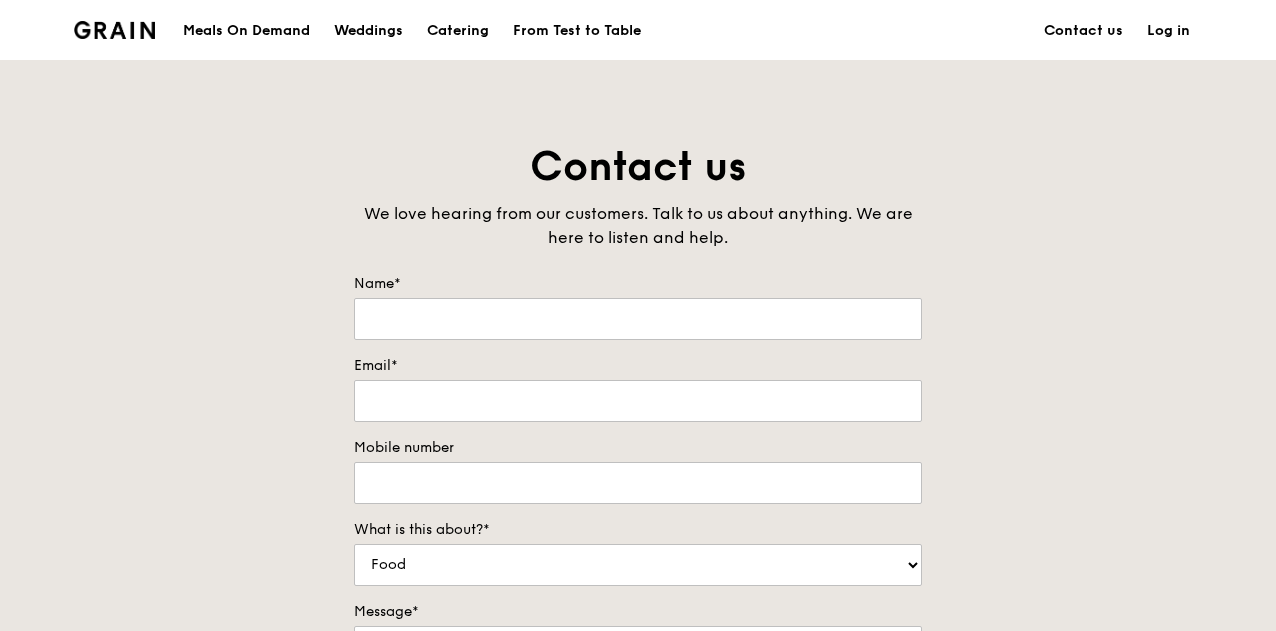 click on "Meals On Demand" at bounding box center [246, 31] 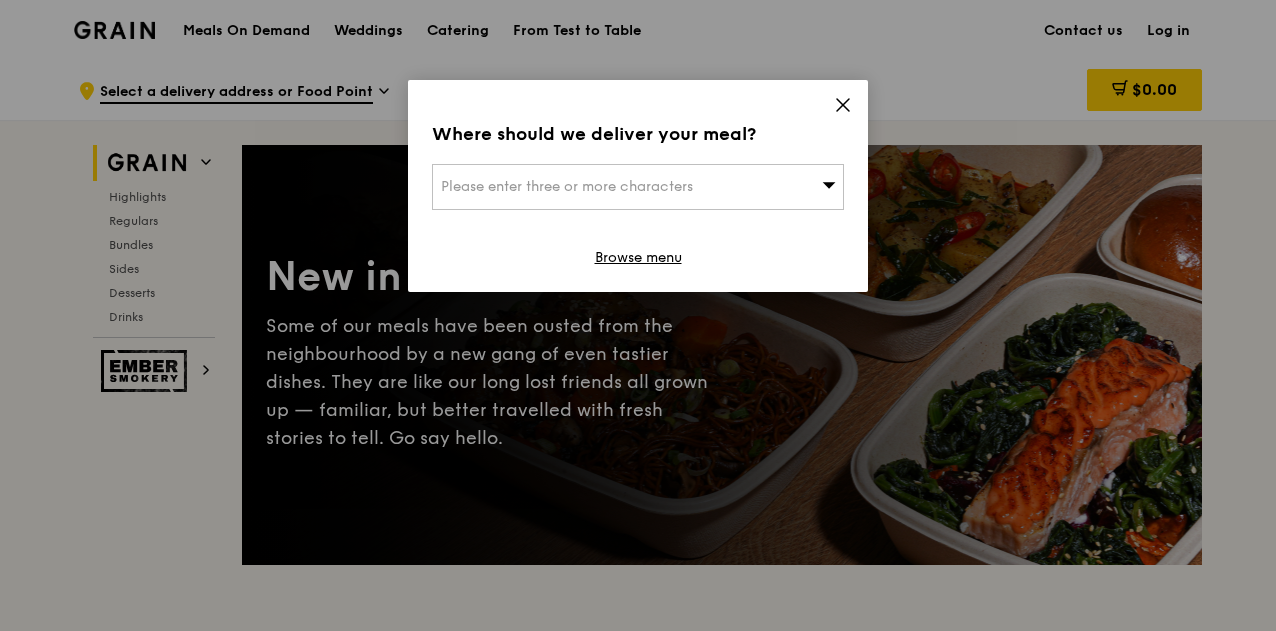 click on "Please enter three or more characters" at bounding box center (638, 187) 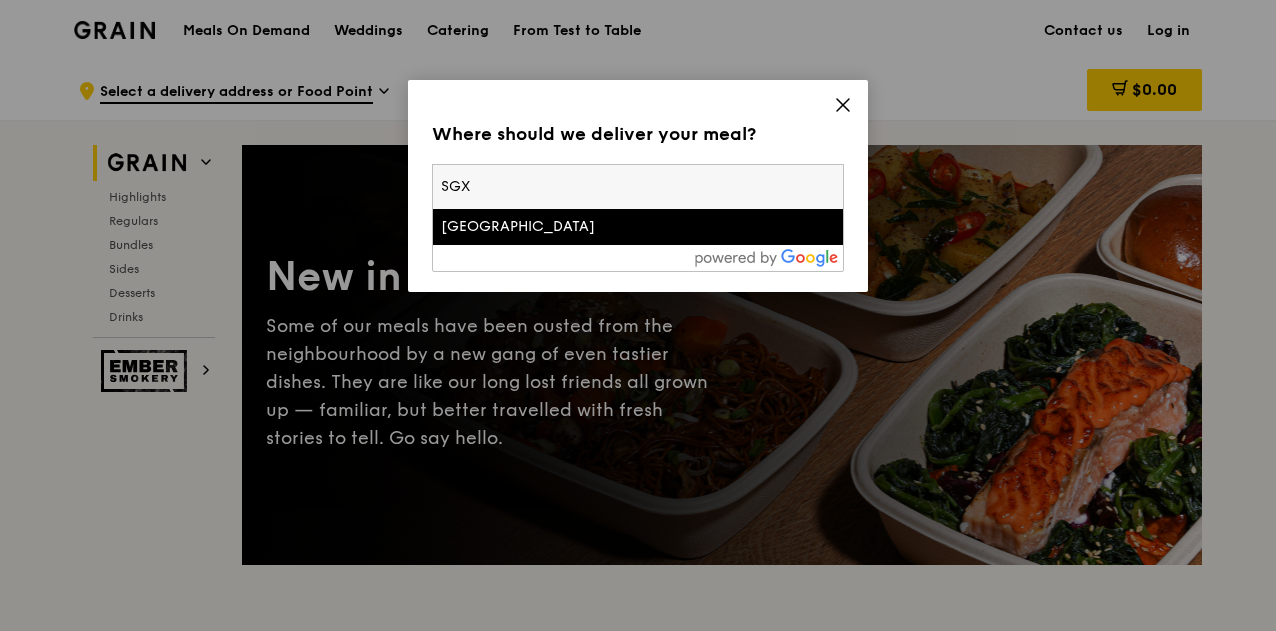 type on "SGX" 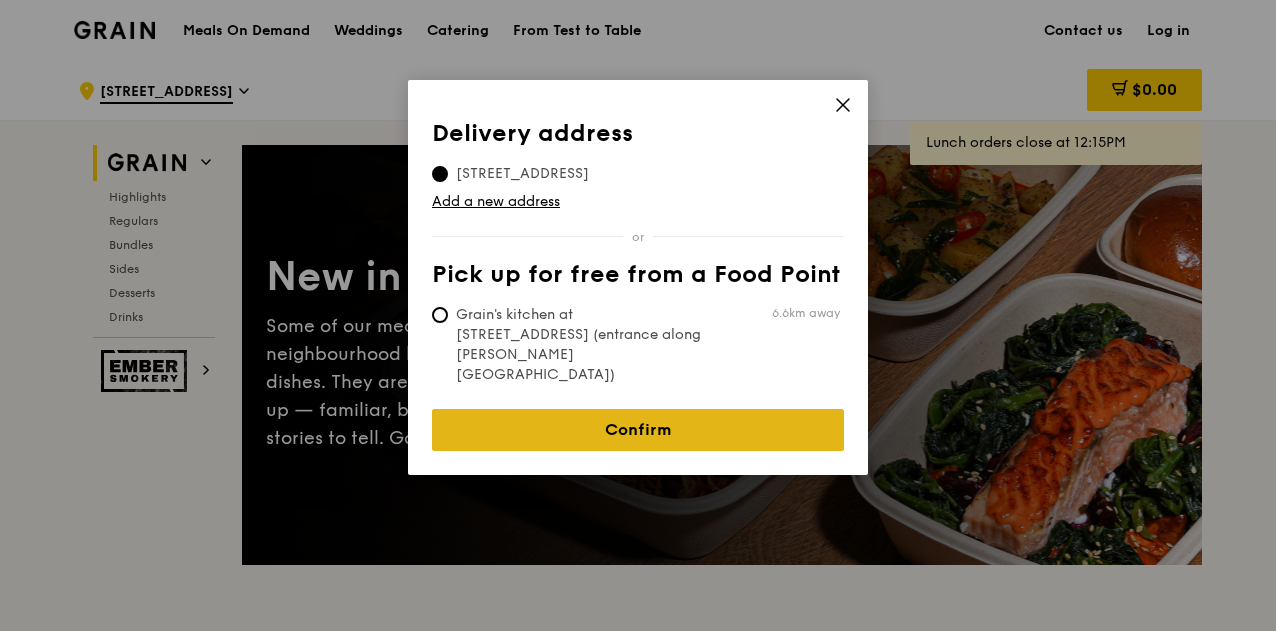 click on "Confirm" at bounding box center [638, 430] 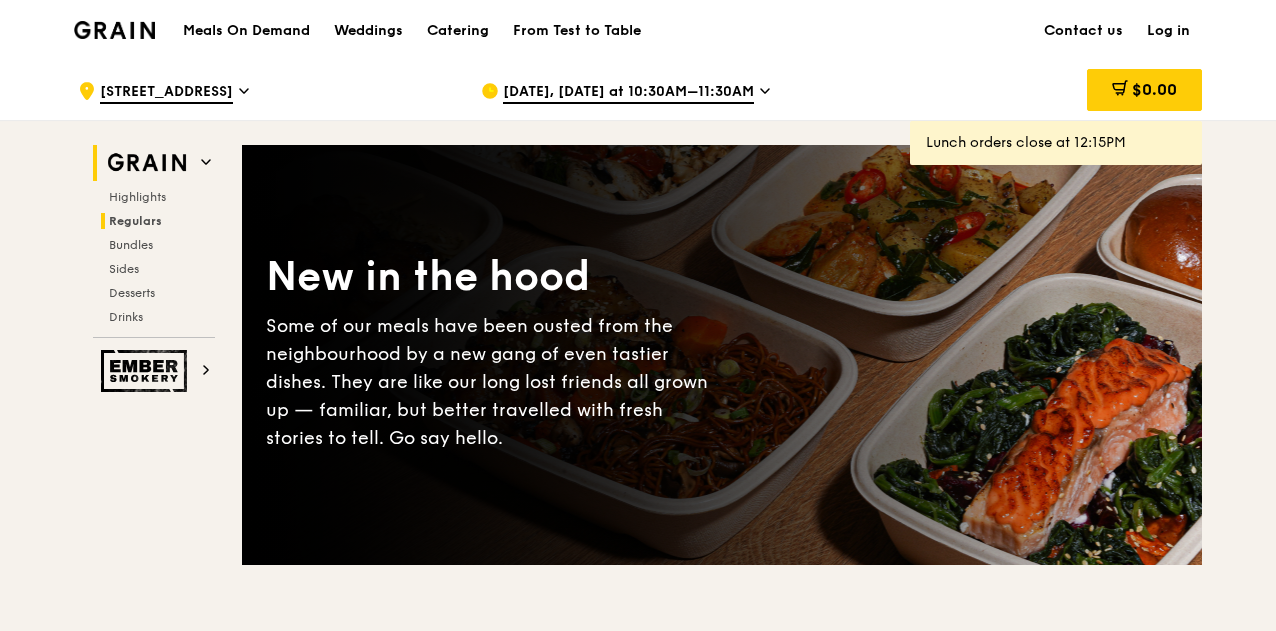 click on "Regulars" at bounding box center [135, 221] 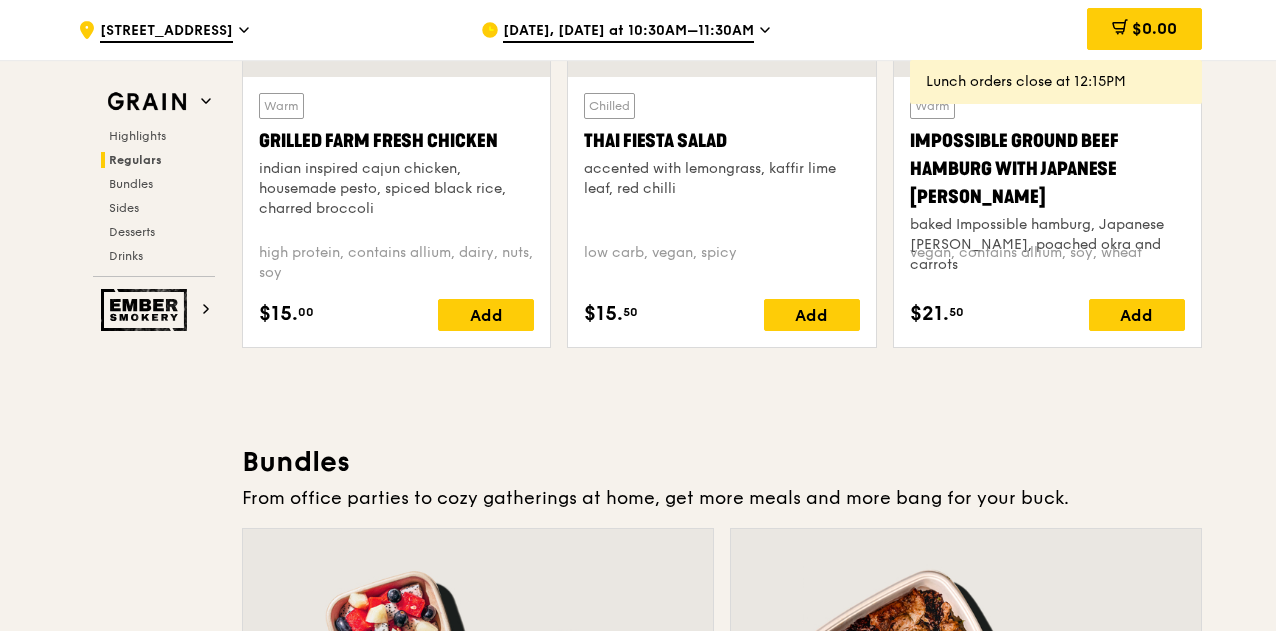 scroll, scrollTop: 2216, scrollLeft: 0, axis: vertical 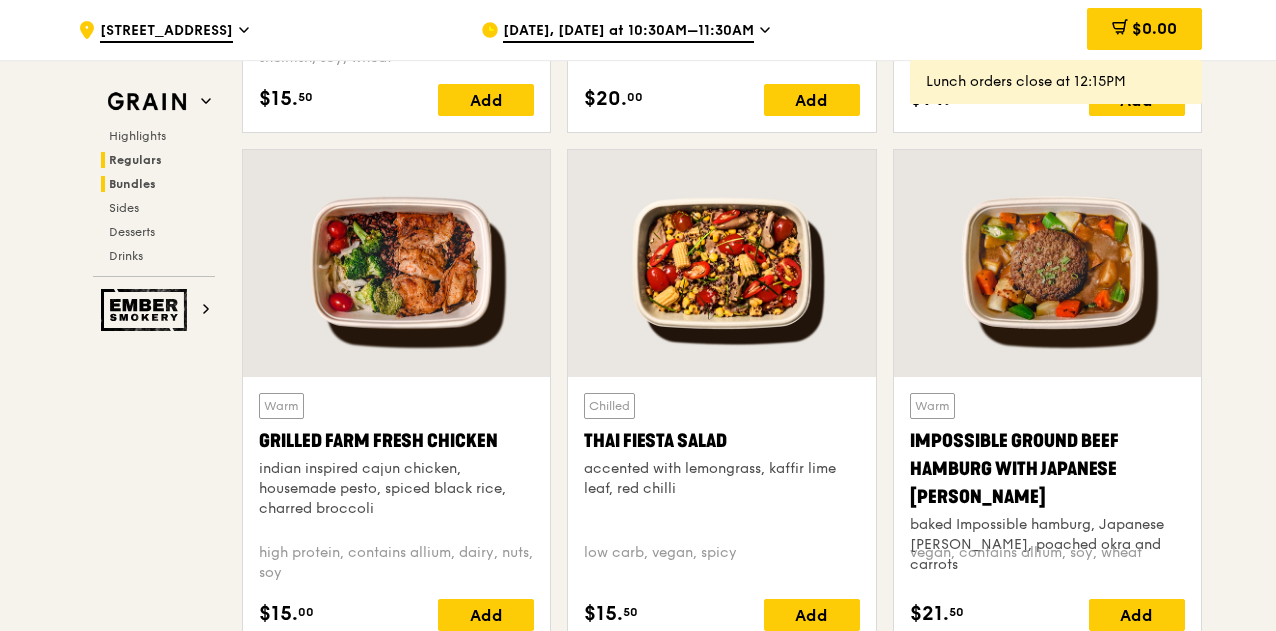 click on "Bundles" at bounding box center [132, 184] 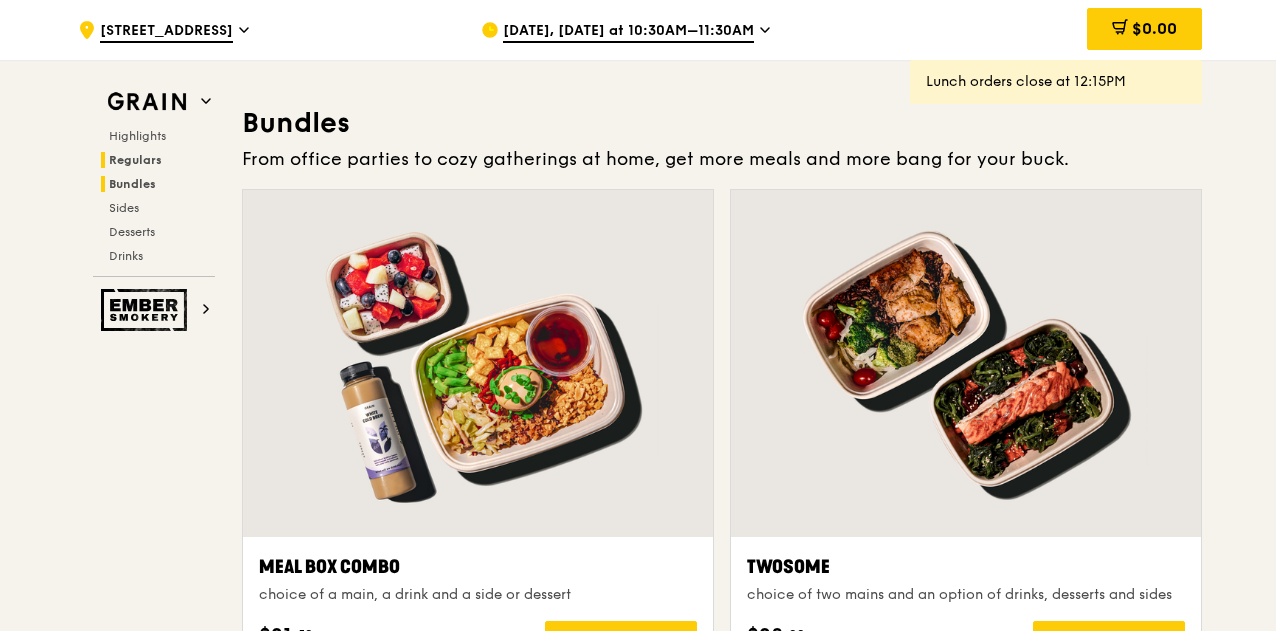 scroll, scrollTop: 2880, scrollLeft: 0, axis: vertical 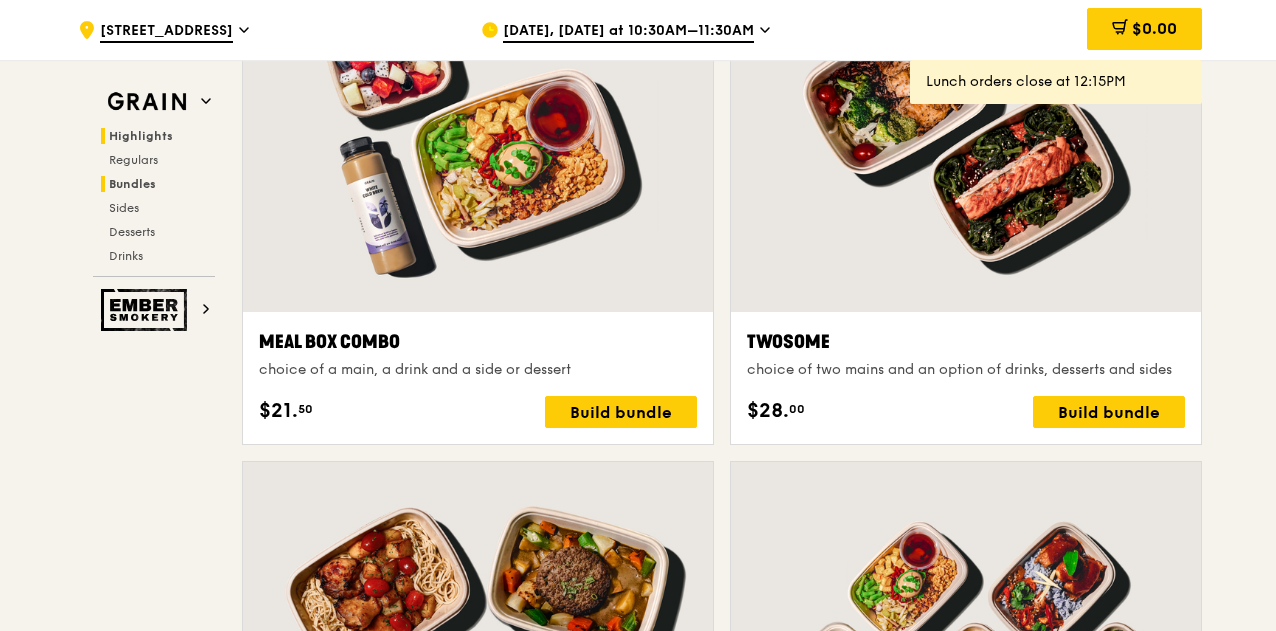 click on "Highlights" at bounding box center [141, 136] 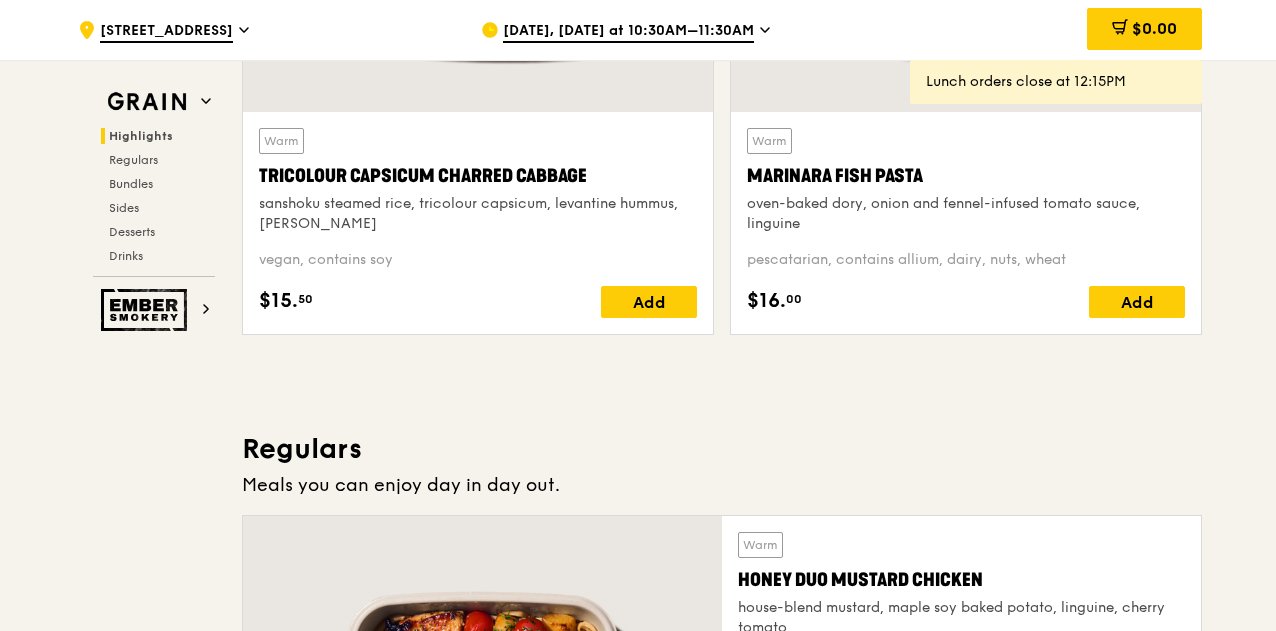 scroll, scrollTop: 764, scrollLeft: 0, axis: vertical 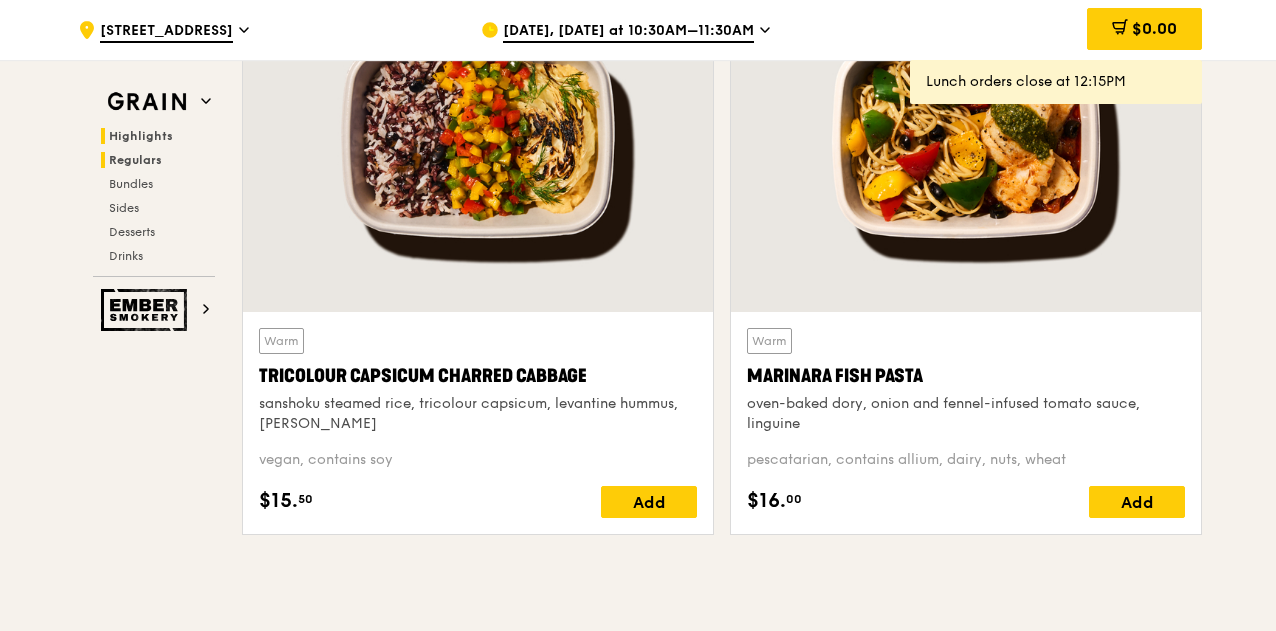 click on "Regulars" at bounding box center (158, 160) 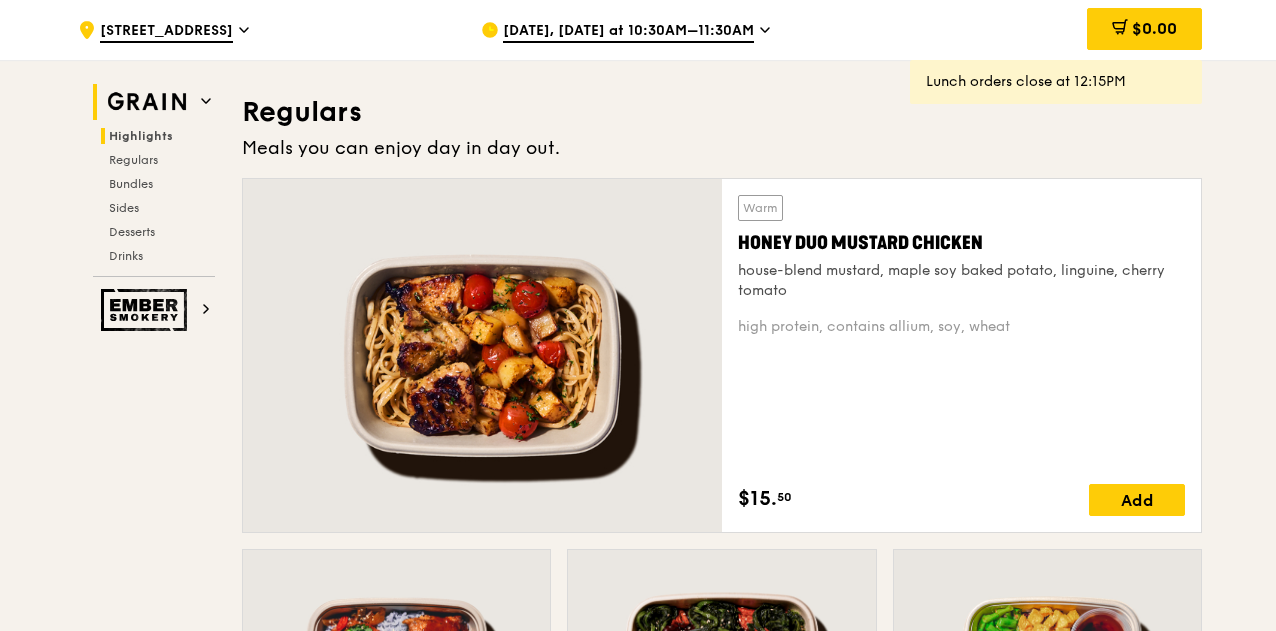 click at bounding box center (147, 102) 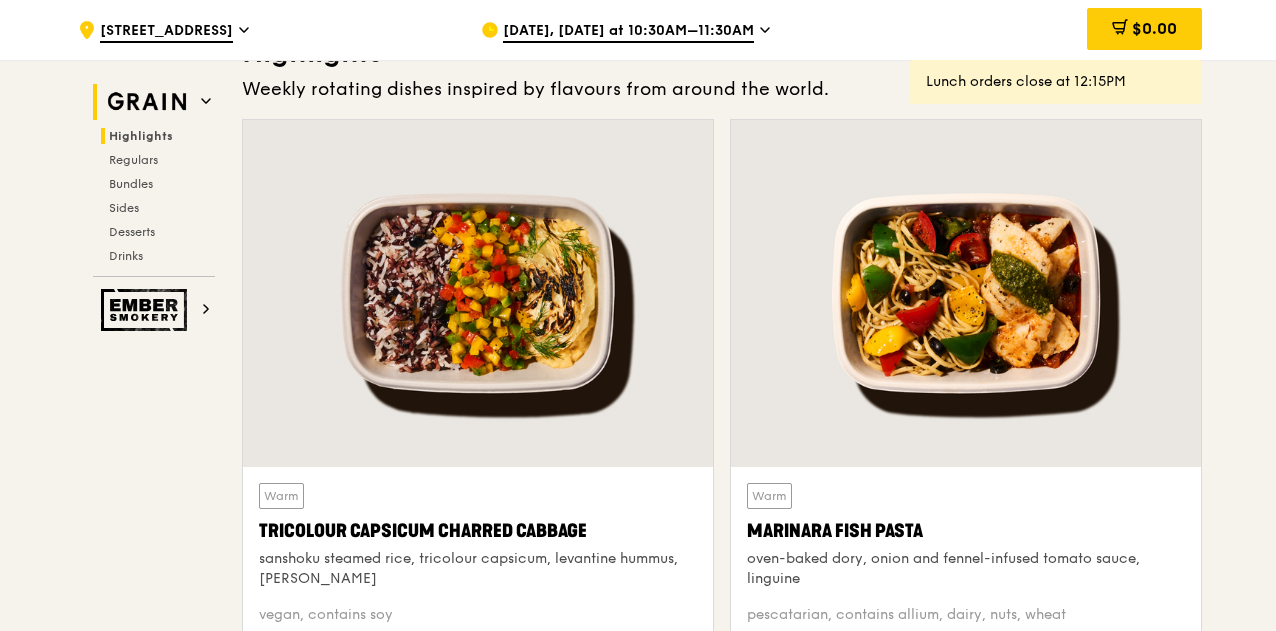 click 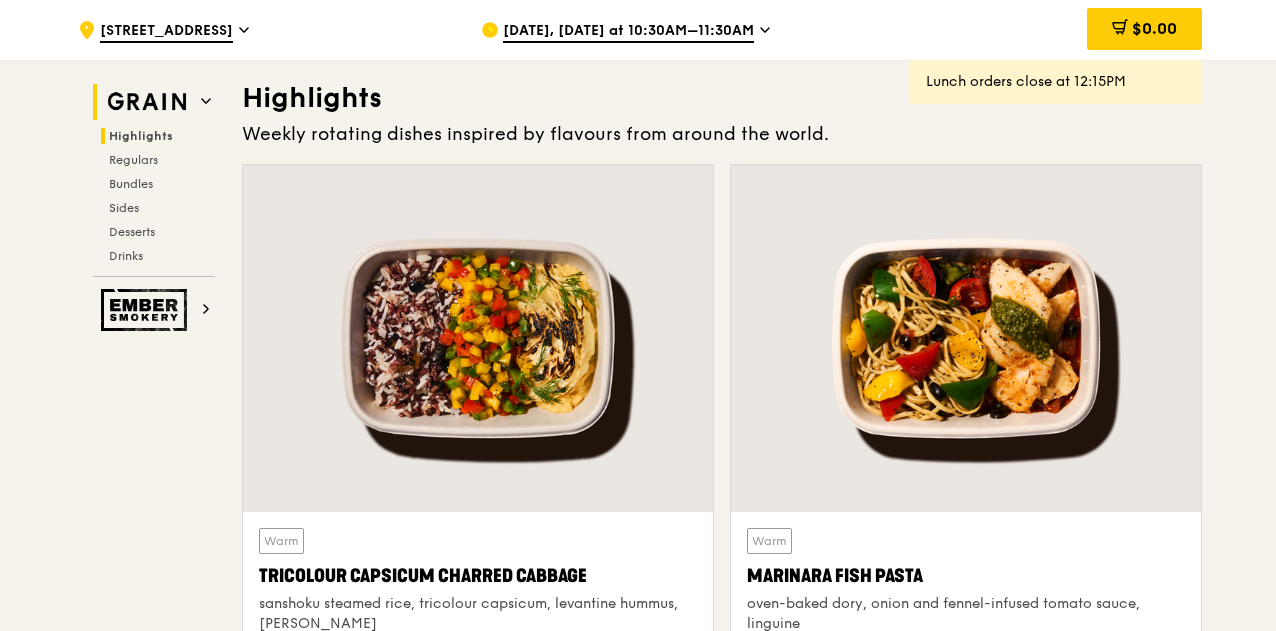 scroll, scrollTop: 564, scrollLeft: 0, axis: vertical 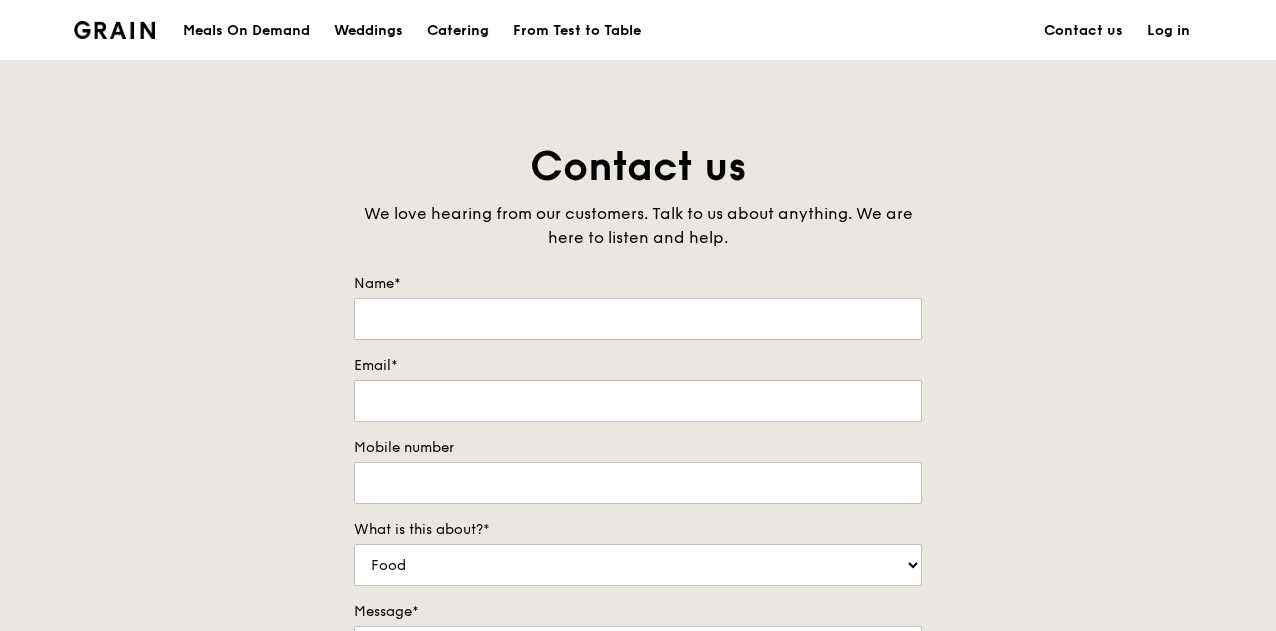click on "Catering" at bounding box center [458, 31] 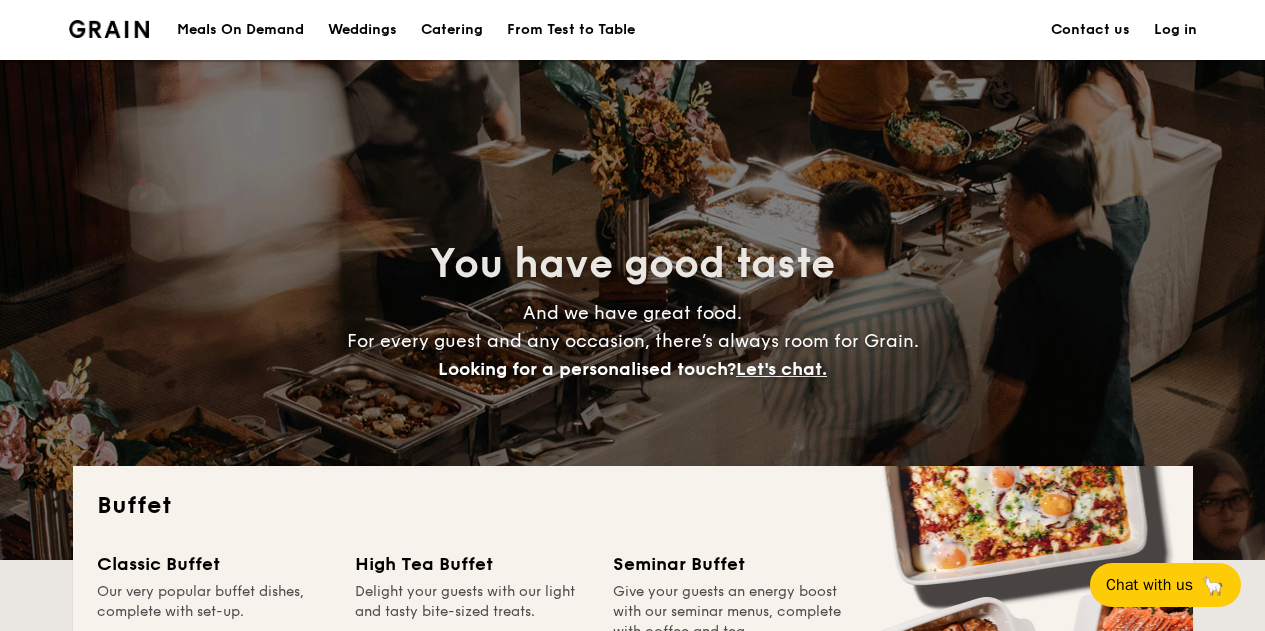 scroll, scrollTop: 200, scrollLeft: 0, axis: vertical 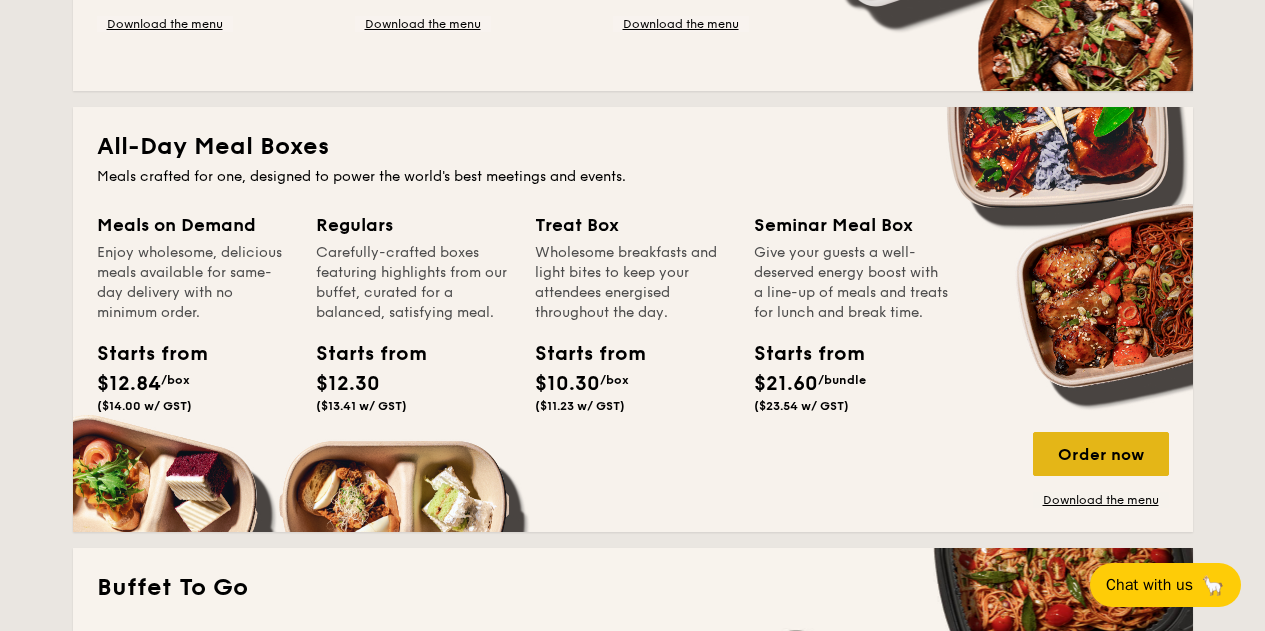 click on "Order now" at bounding box center (1101, 454) 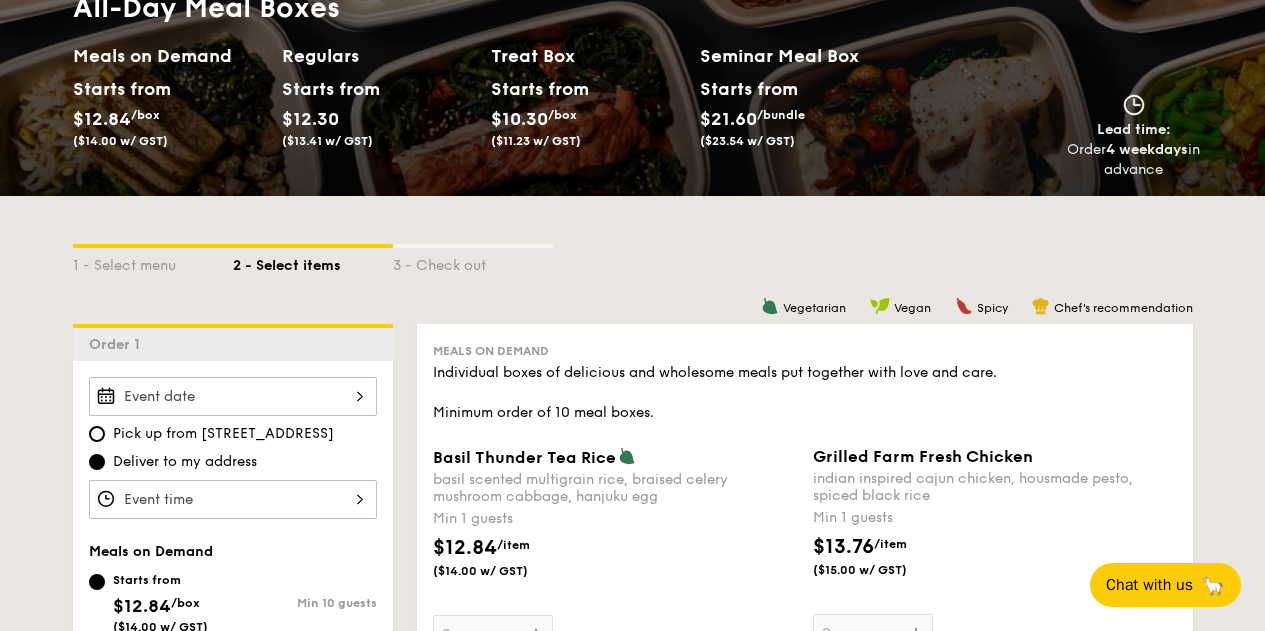 scroll, scrollTop: 300, scrollLeft: 0, axis: vertical 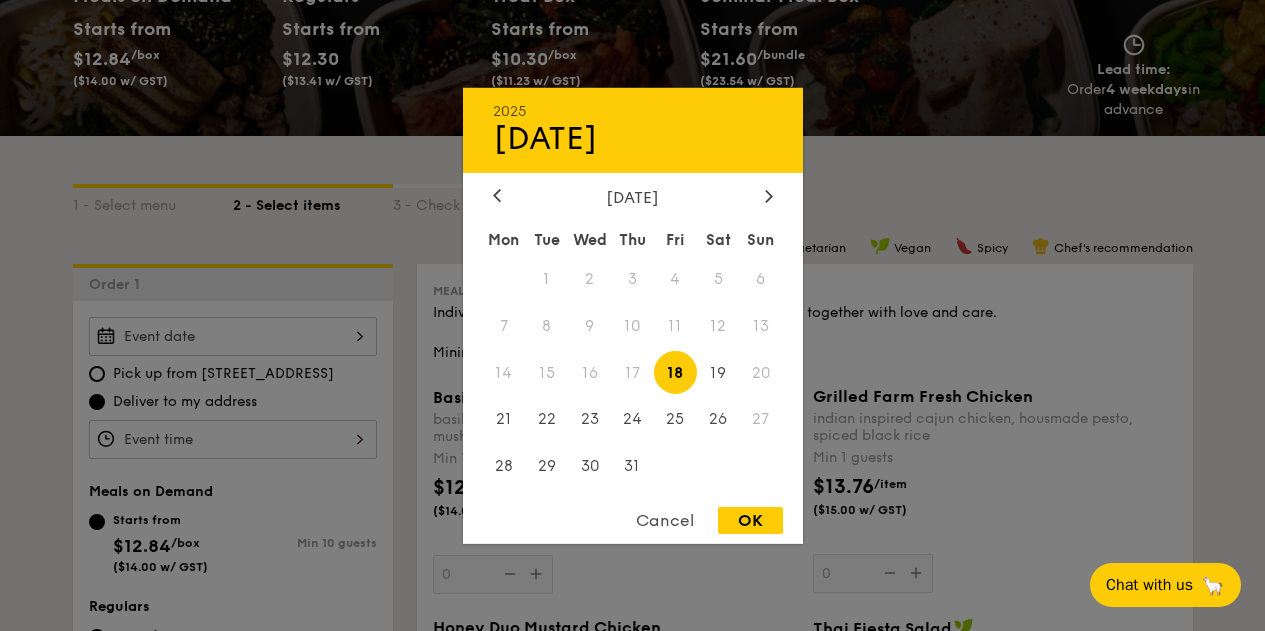 click on "2025   [DATE] [DATE] Tue Wed Thu Fri Sat Sun   1 2 3 4 5 6 7 8 9 10 11 12 13 14 15 16 17 18 19 20 21 22 23 24 25 26 27 28 29 30 31     Cancel   OK" at bounding box center (233, 336) 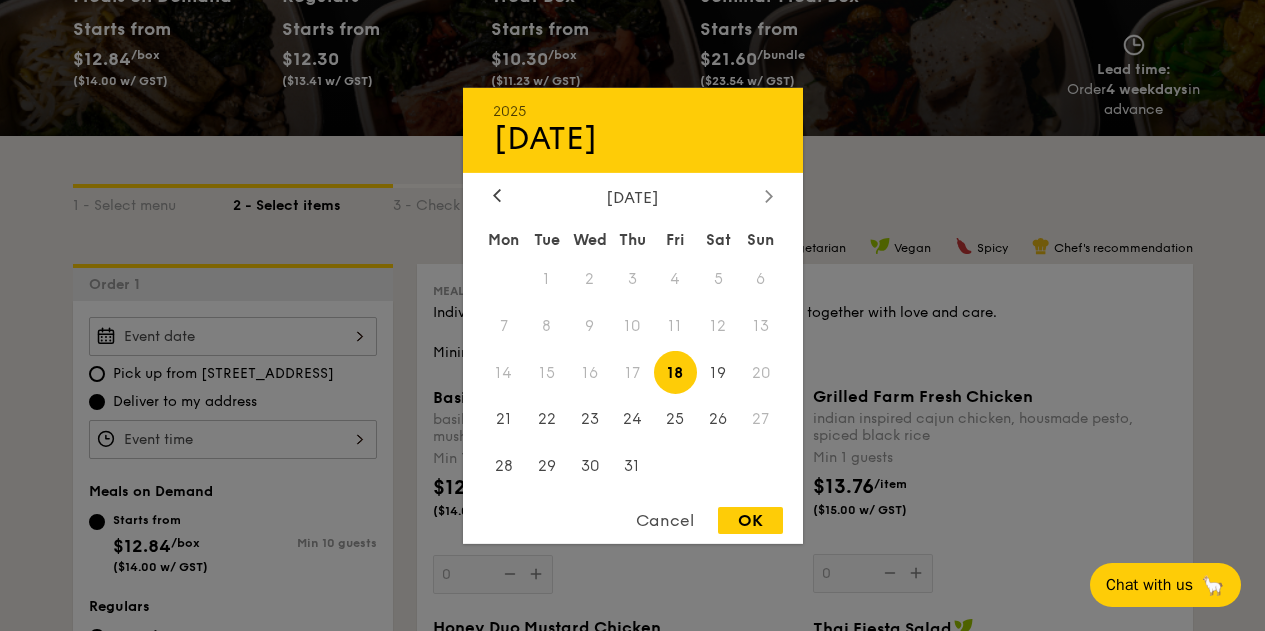 click at bounding box center [769, 196] 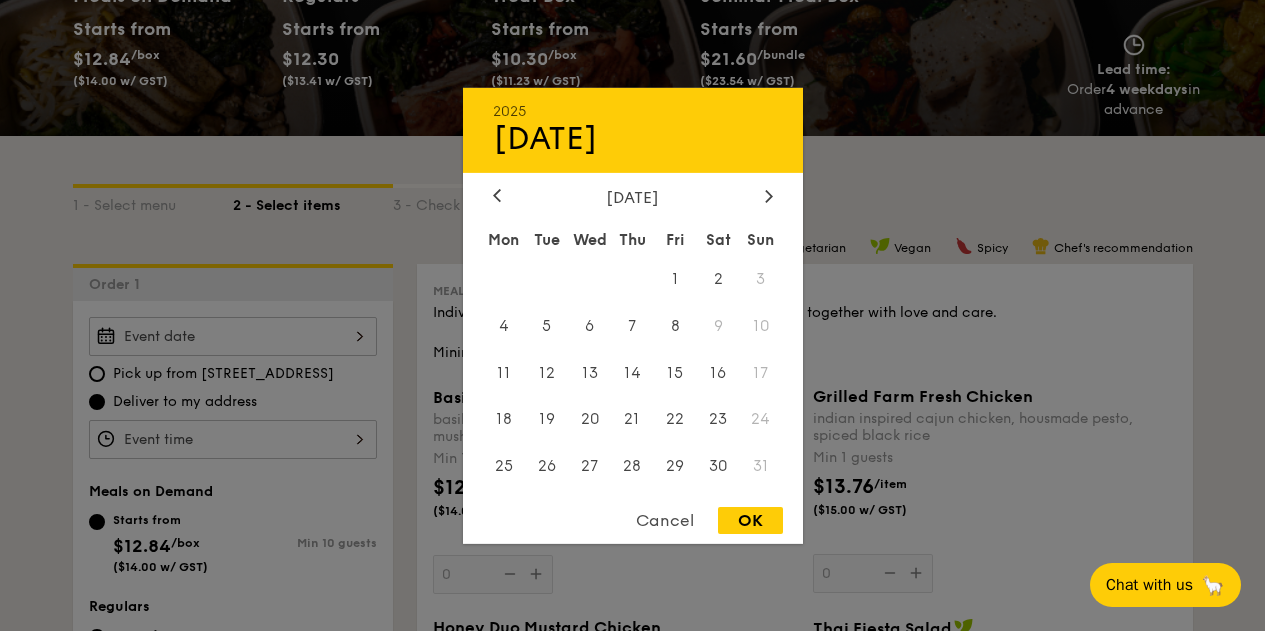 drag, startPoint x: 499, startPoint y: 323, endPoint x: 526, endPoint y: 347, distance: 36.124783 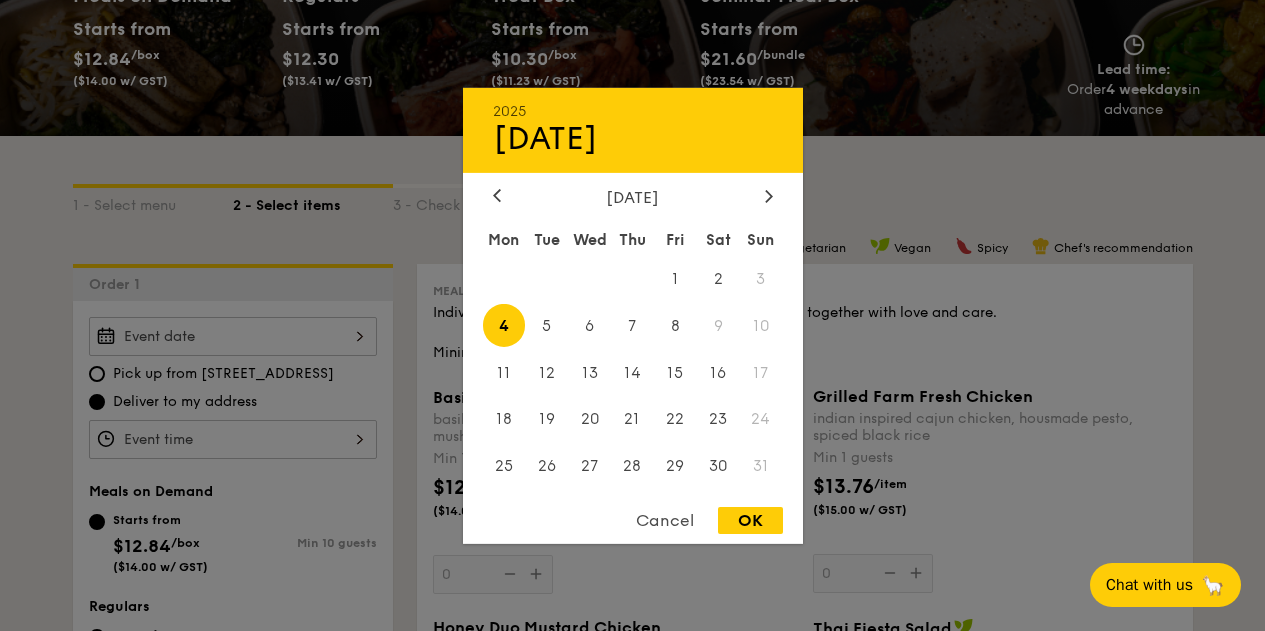 click on "OK" at bounding box center [750, 520] 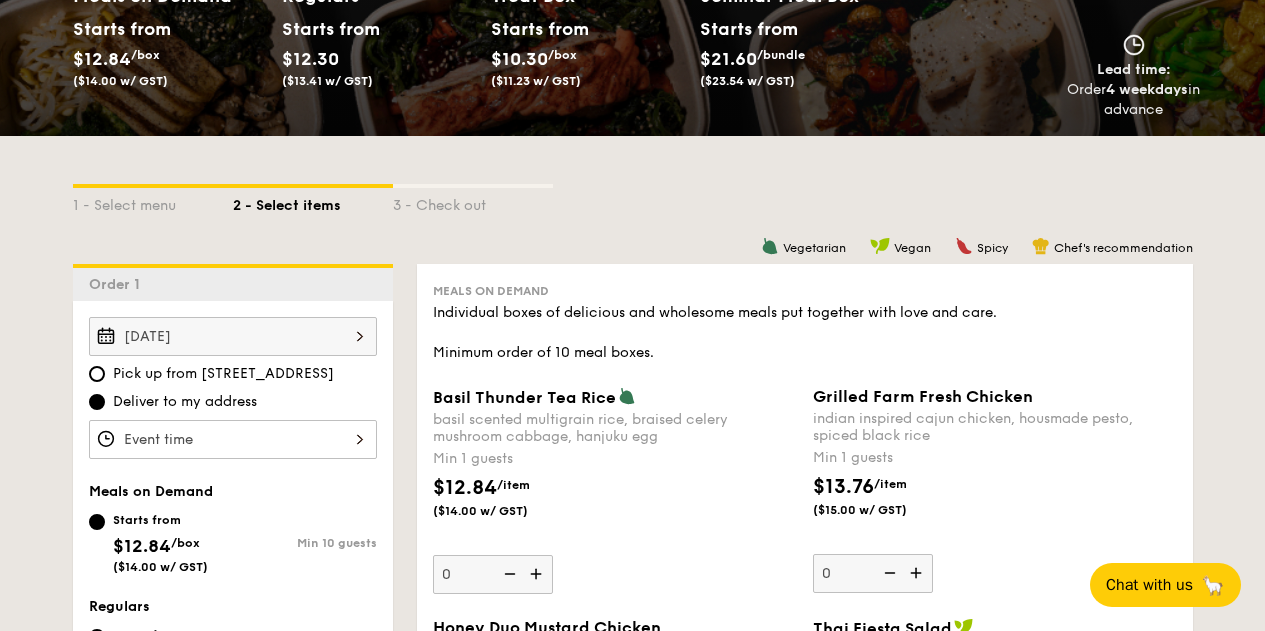 click at bounding box center [233, 439] 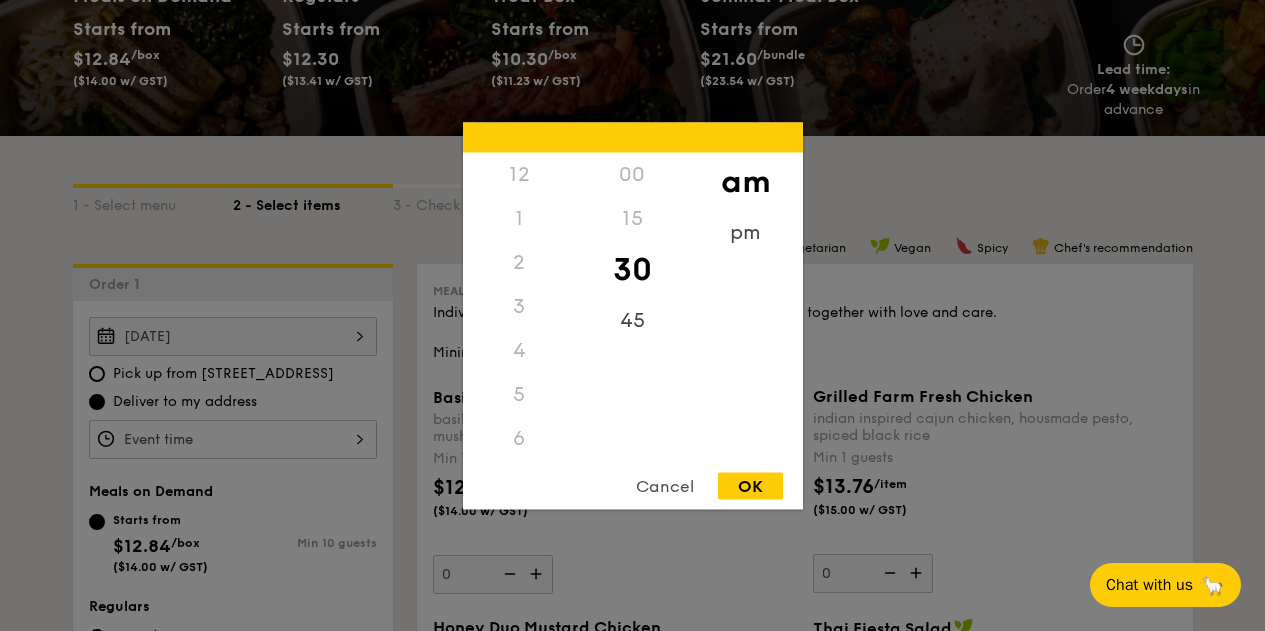 scroll, scrollTop: 220, scrollLeft: 0, axis: vertical 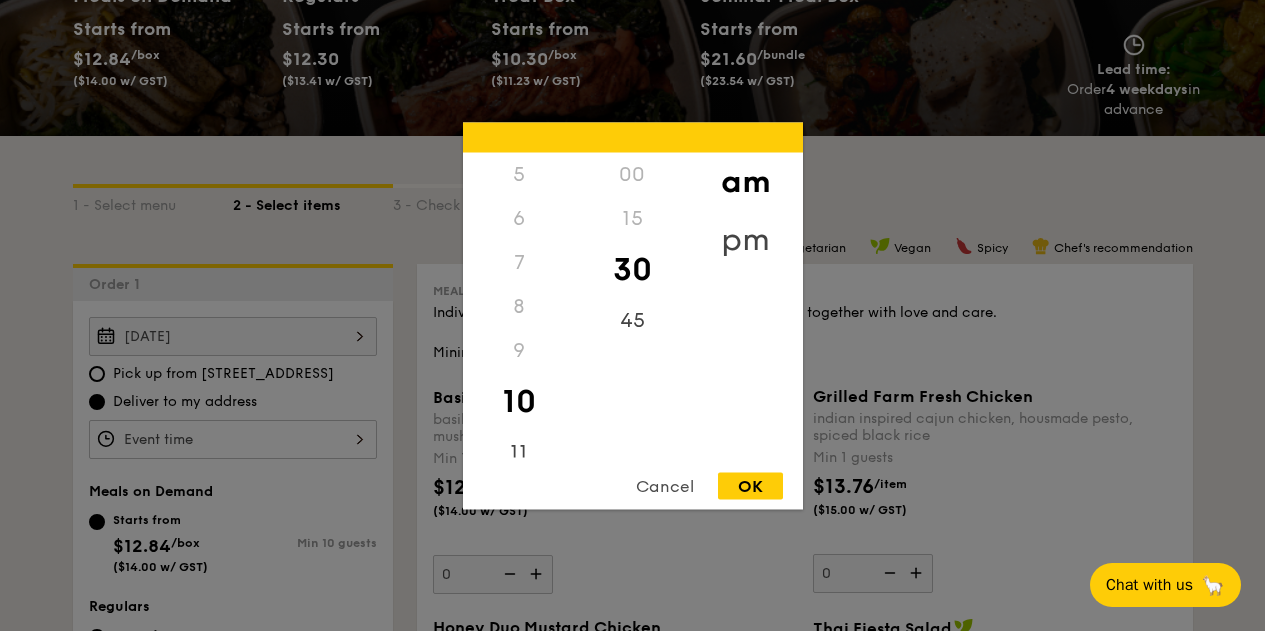click on "pm" at bounding box center (745, 239) 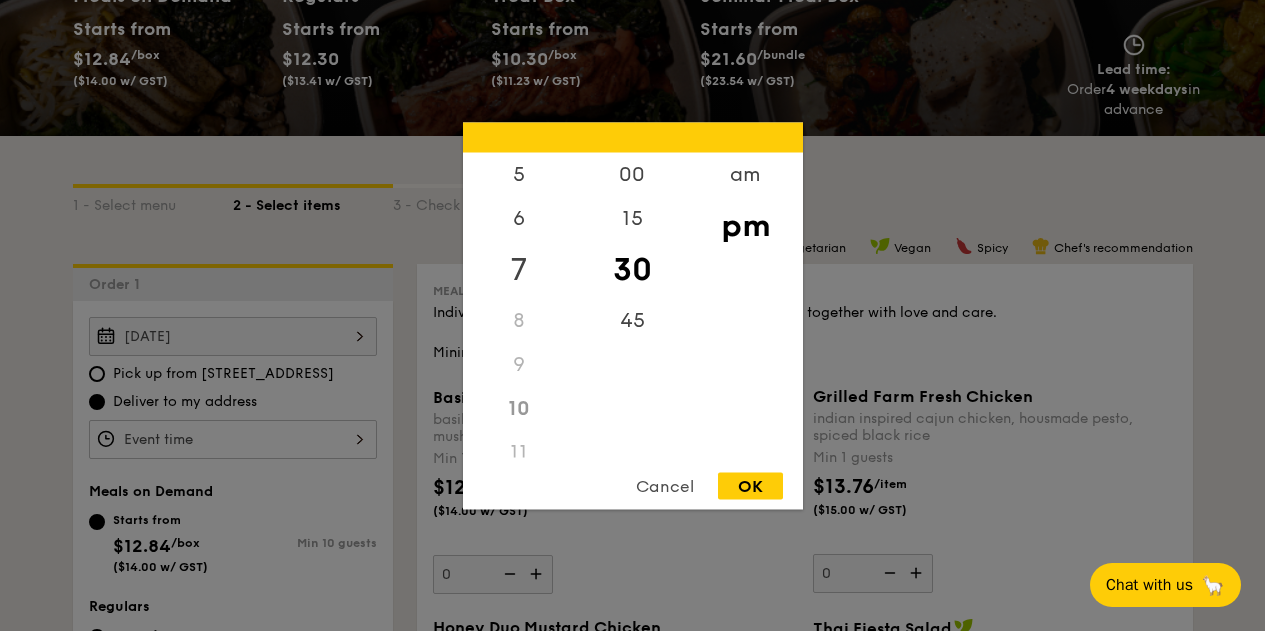 click on "7" at bounding box center [519, 269] 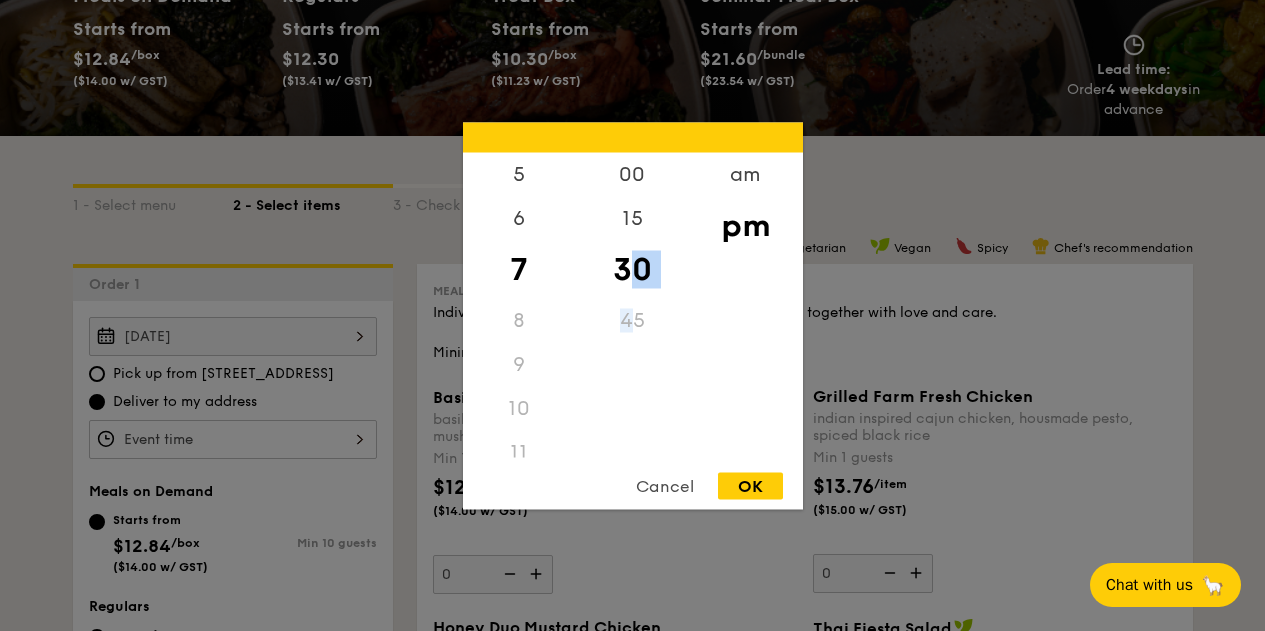 drag, startPoint x: 624, startPoint y: 282, endPoint x: 630, endPoint y: 349, distance: 67.26812 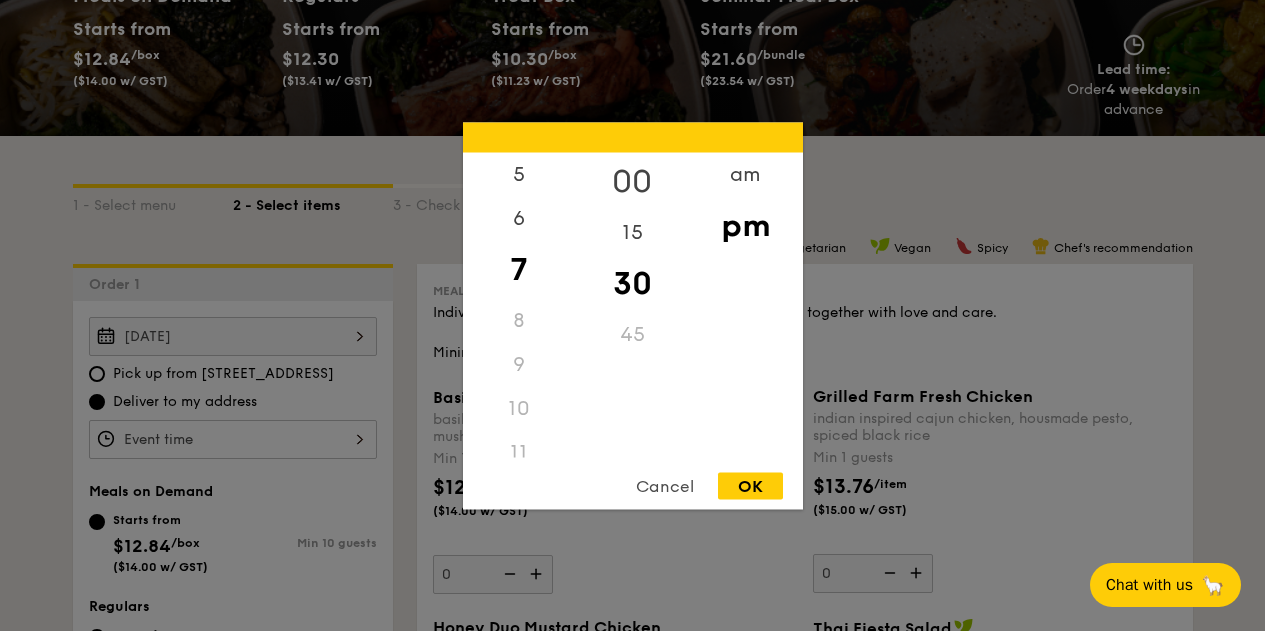 click on "00" at bounding box center (632, 181) 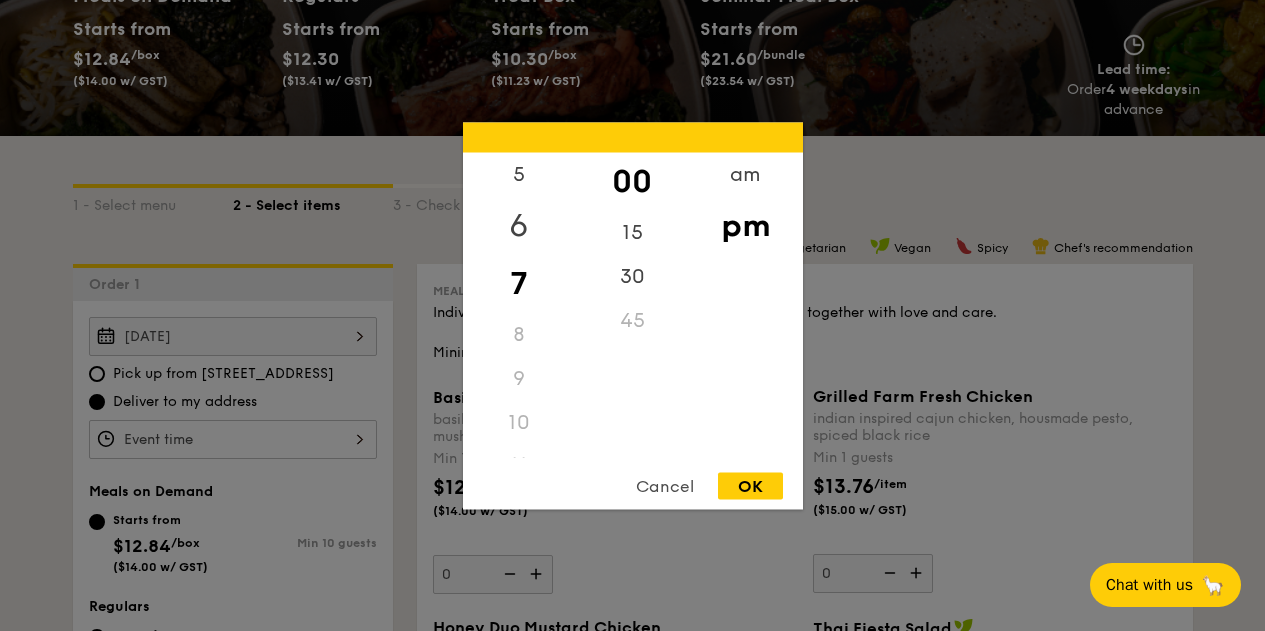 click on "6" at bounding box center (519, 225) 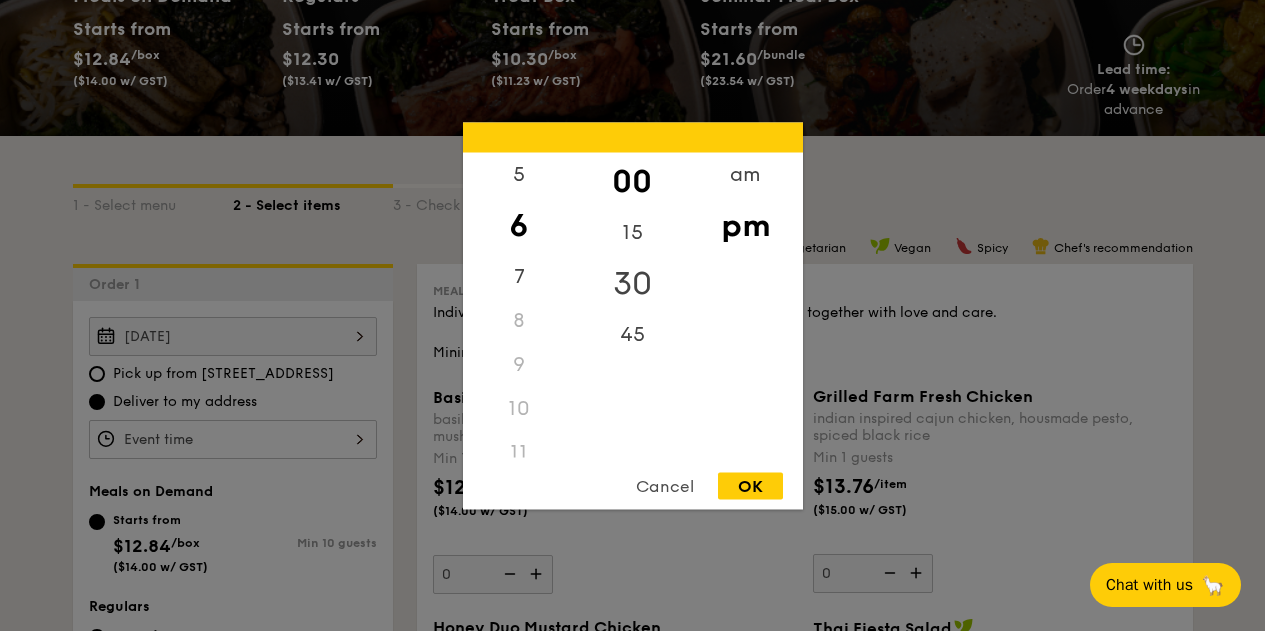 click on "30" at bounding box center (632, 283) 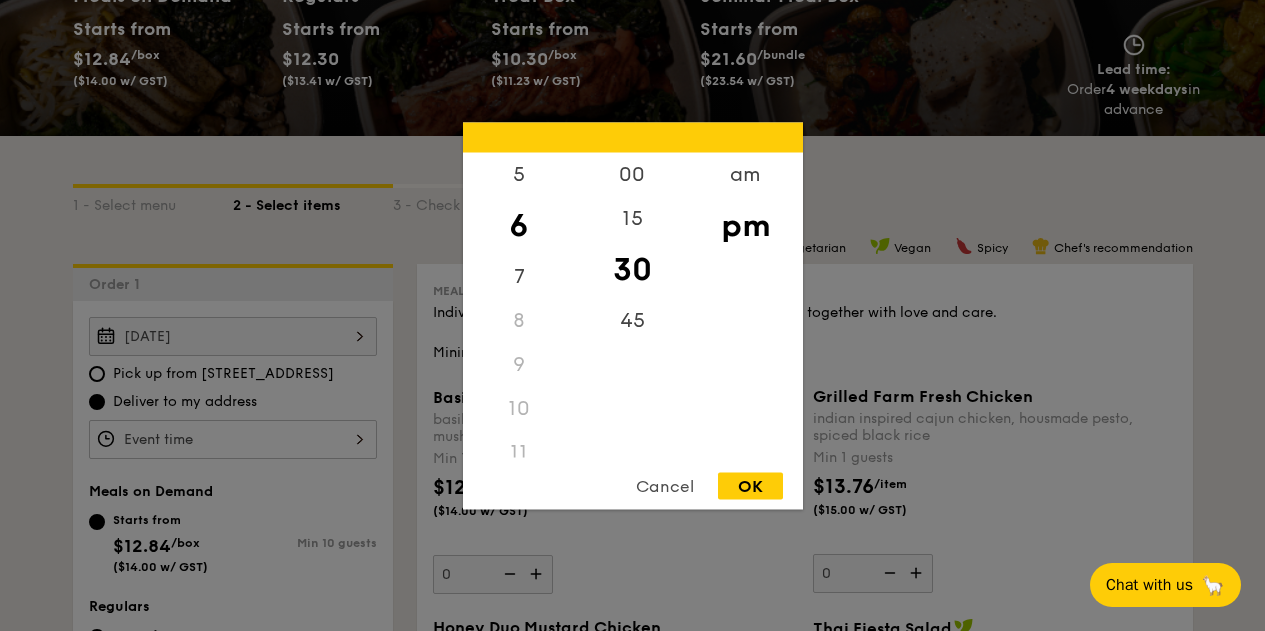 click on "OK" at bounding box center [750, 485] 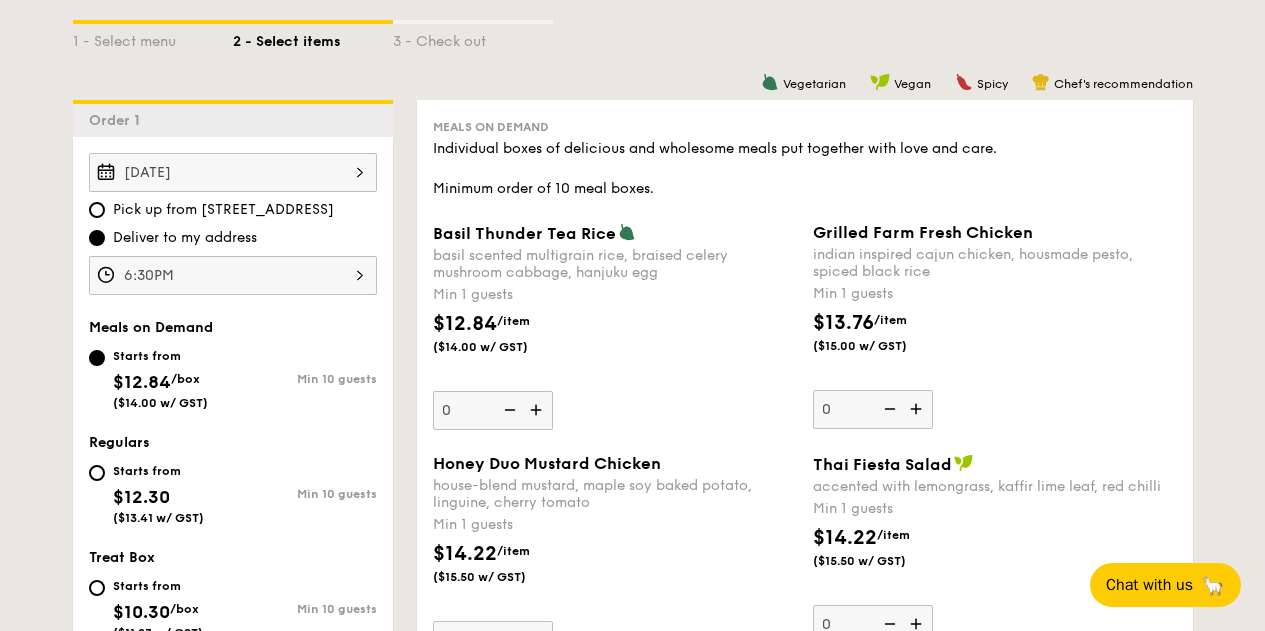 scroll, scrollTop: 500, scrollLeft: 0, axis: vertical 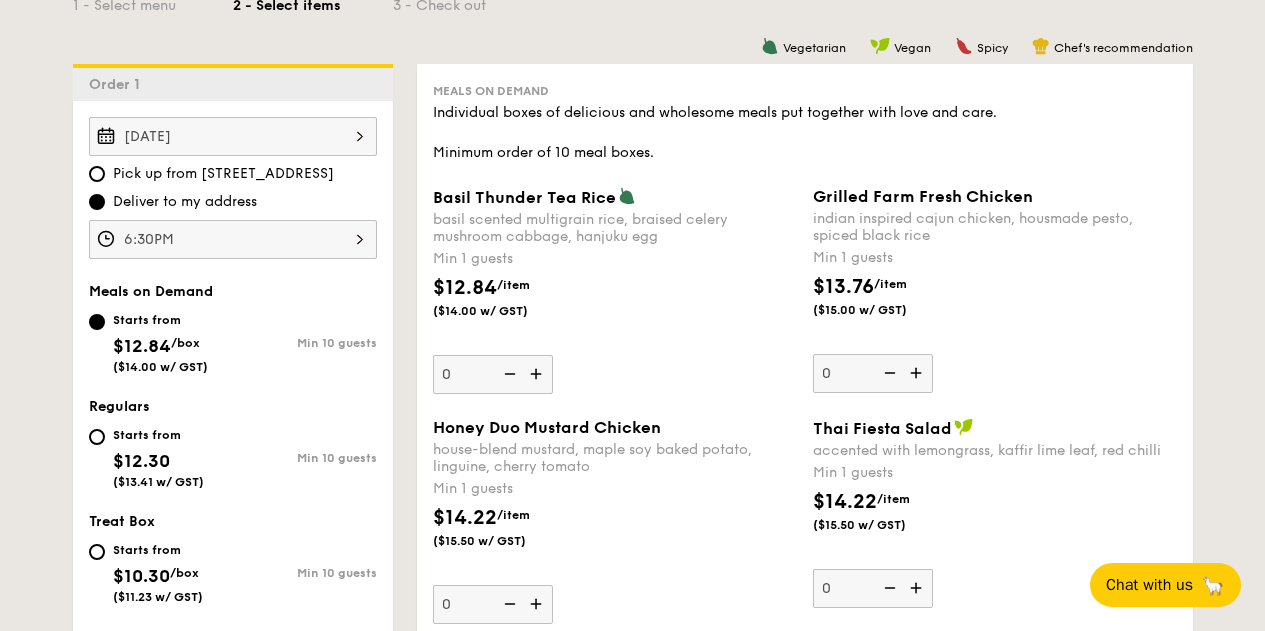 click on "$12.30" at bounding box center (141, 461) 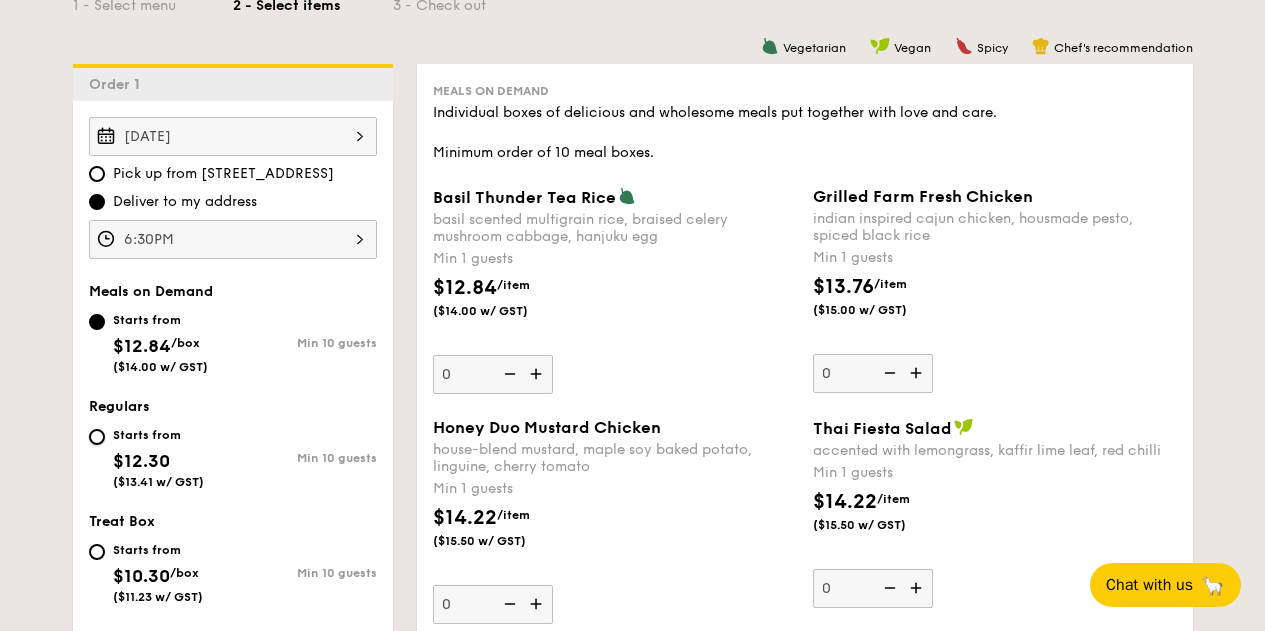 click on "Starts from
$12.30
($13.41 w/ GST)
Min 10 guests" at bounding box center [97, 437] 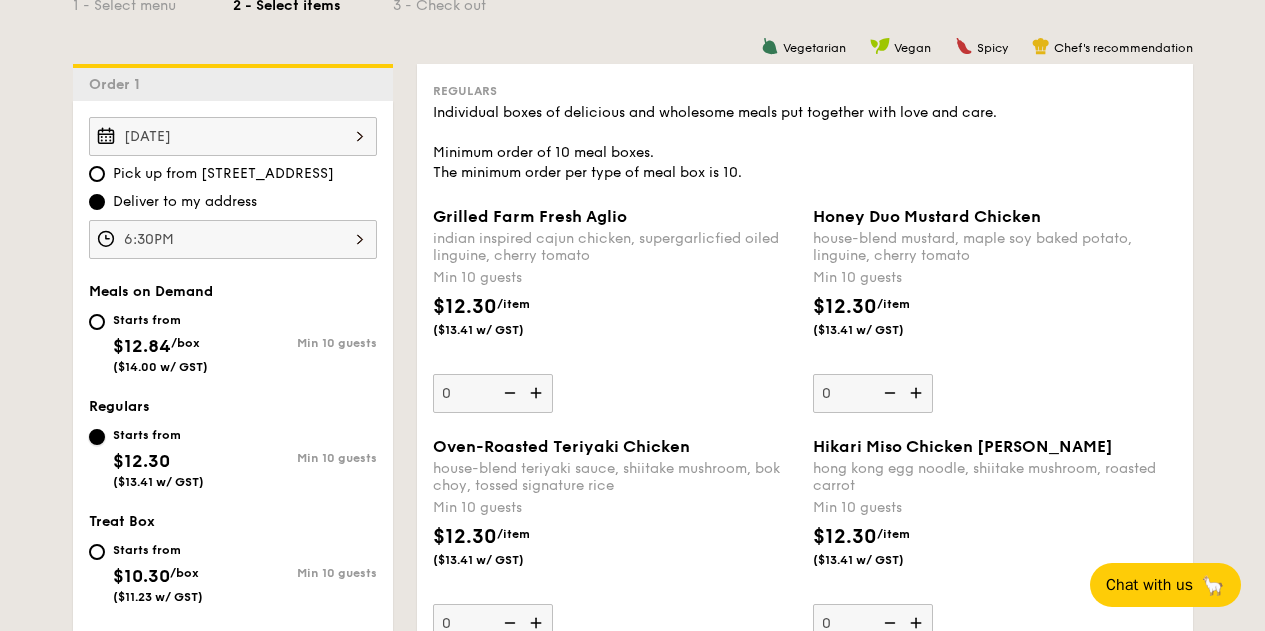 scroll, scrollTop: 600, scrollLeft: 0, axis: vertical 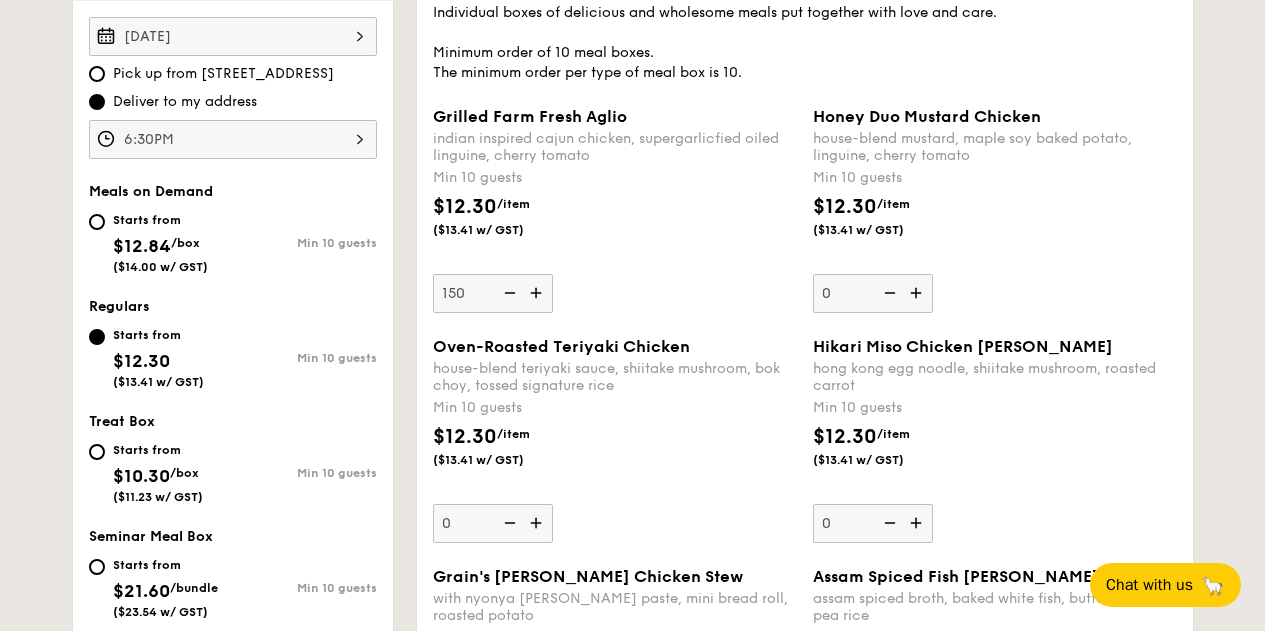 type on "150" 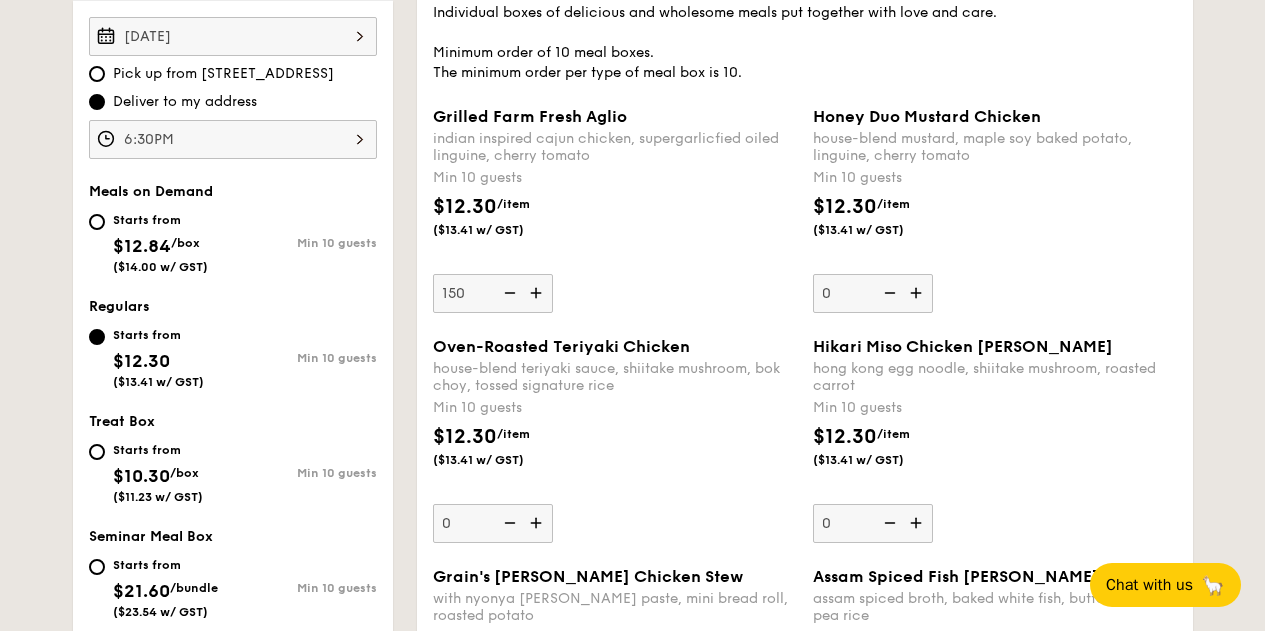 click on "Grilled Farm Fresh Aglio indian inspired cajun chicken, supergarlicfied oiled linguine, cherry tomato
Min 10 guests
$12.30
/item
($13.41 w/ GST)
150 Honey Duo Mustard Chicken house-blend mustard, maple soy baked potato, linguine, cherry tomato
Min 10 guests
$12.30
/item
($13.41 w/ GST)
0" at bounding box center [805, 222] 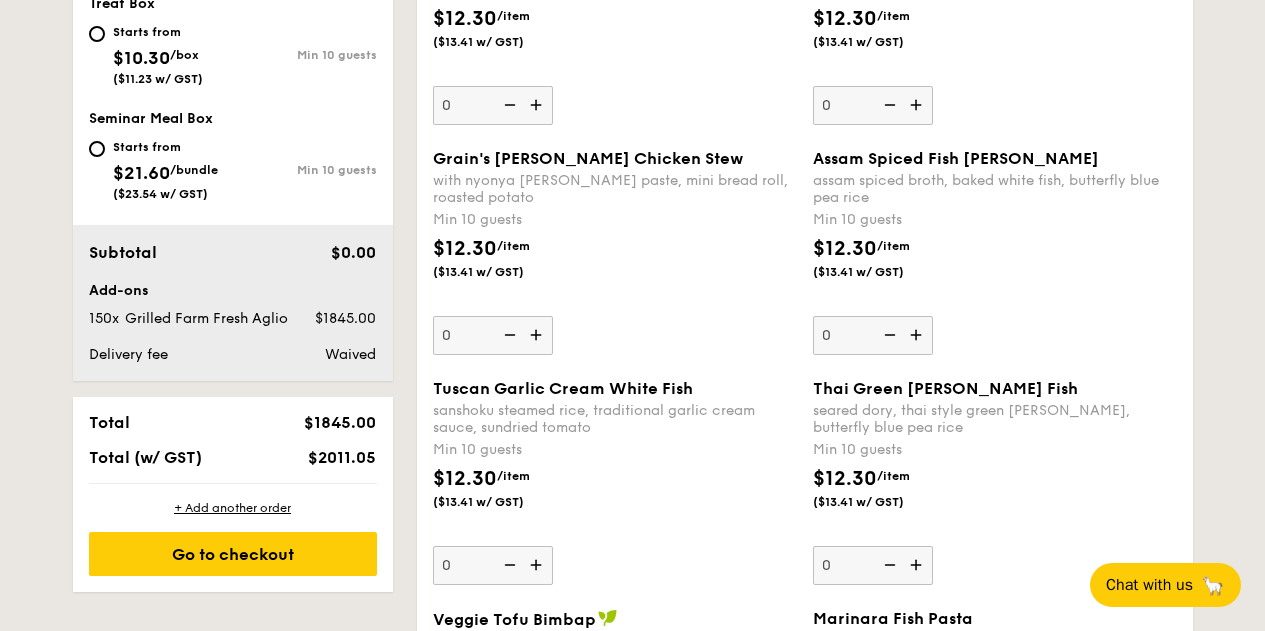 scroll, scrollTop: 1100, scrollLeft: 0, axis: vertical 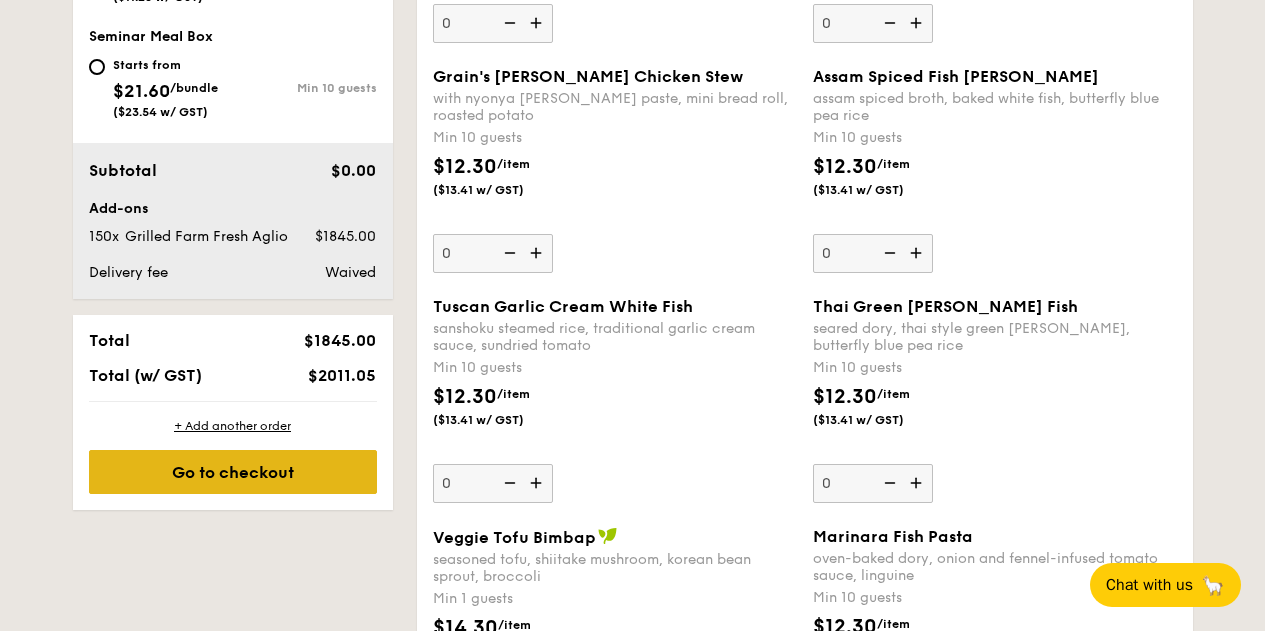 click on "Go to checkout" at bounding box center [233, 472] 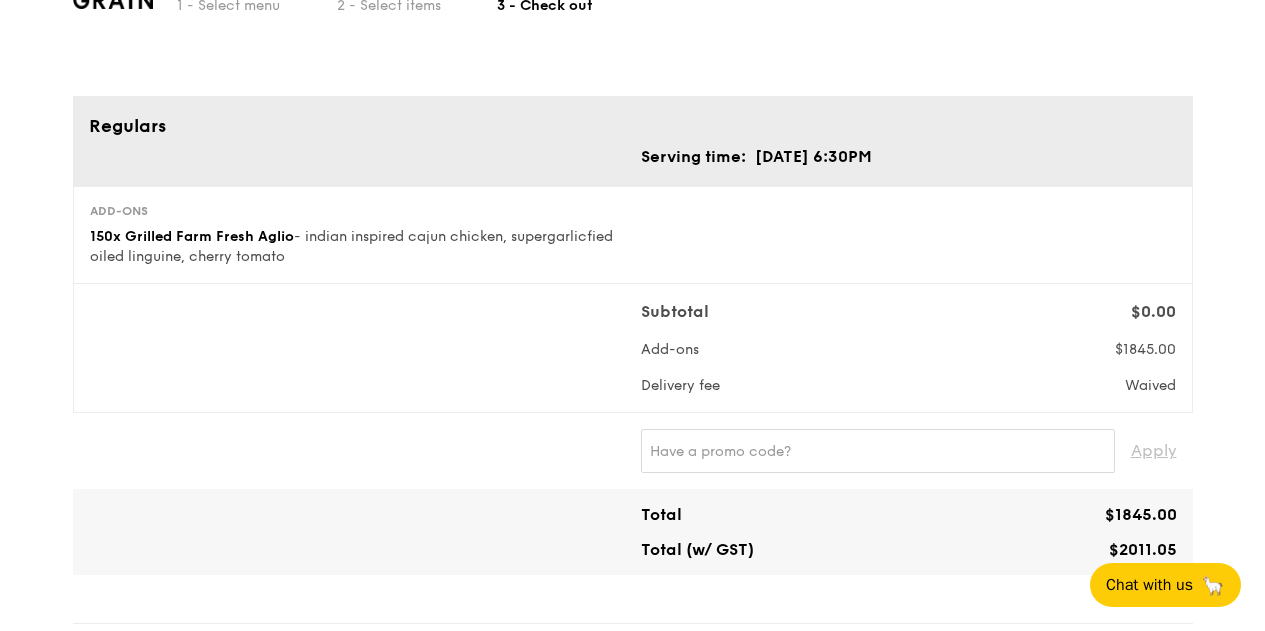 scroll, scrollTop: 0, scrollLeft: 0, axis: both 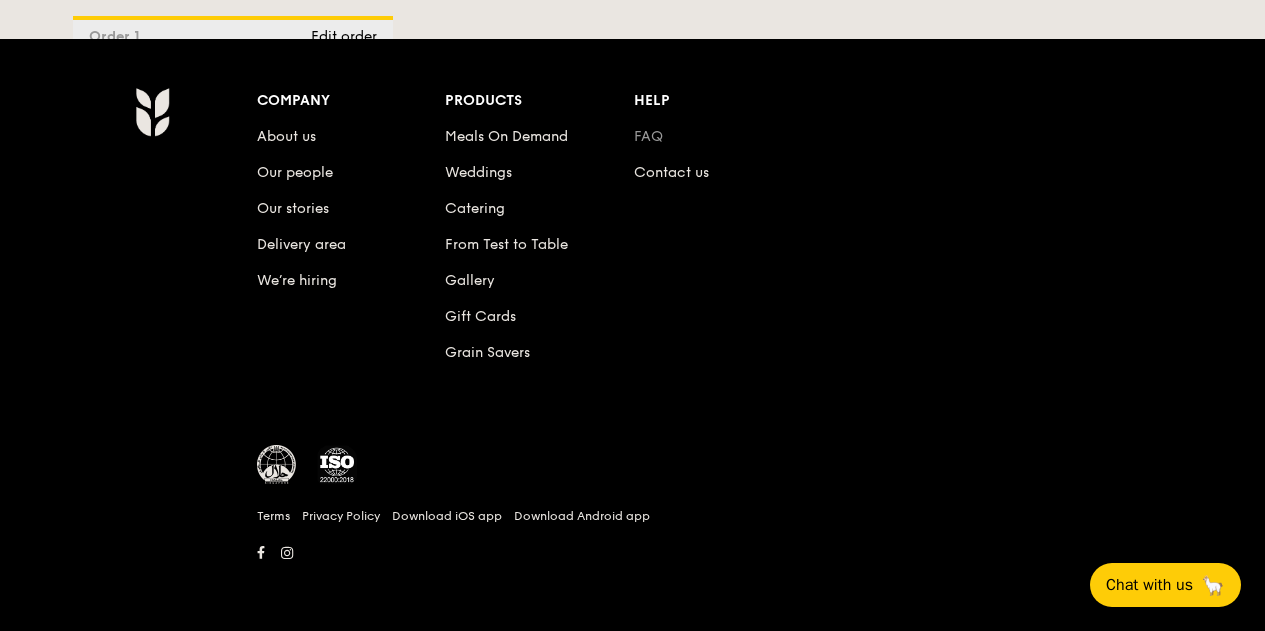 click on "FAQ" at bounding box center (648, 136) 